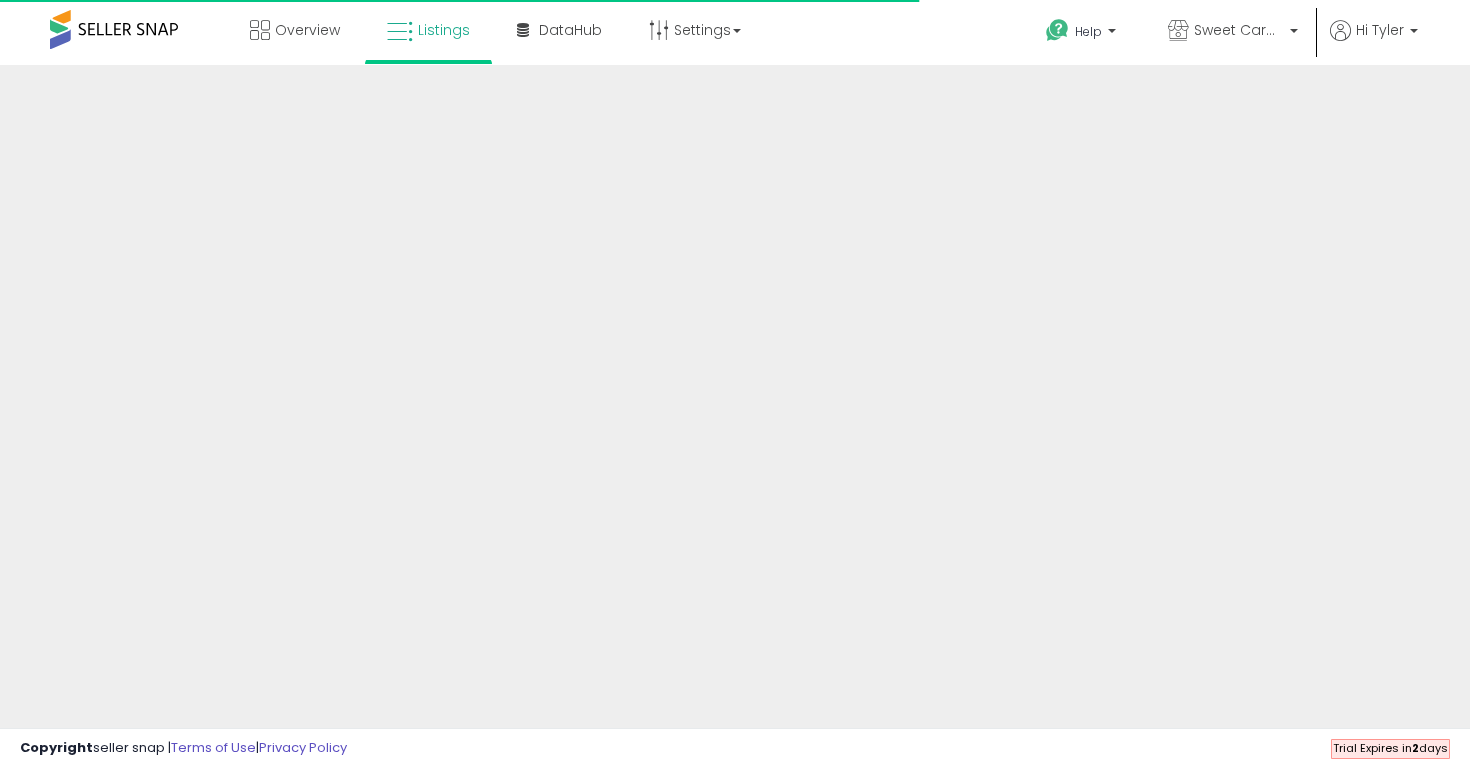 scroll, scrollTop: 457, scrollLeft: 0, axis: vertical 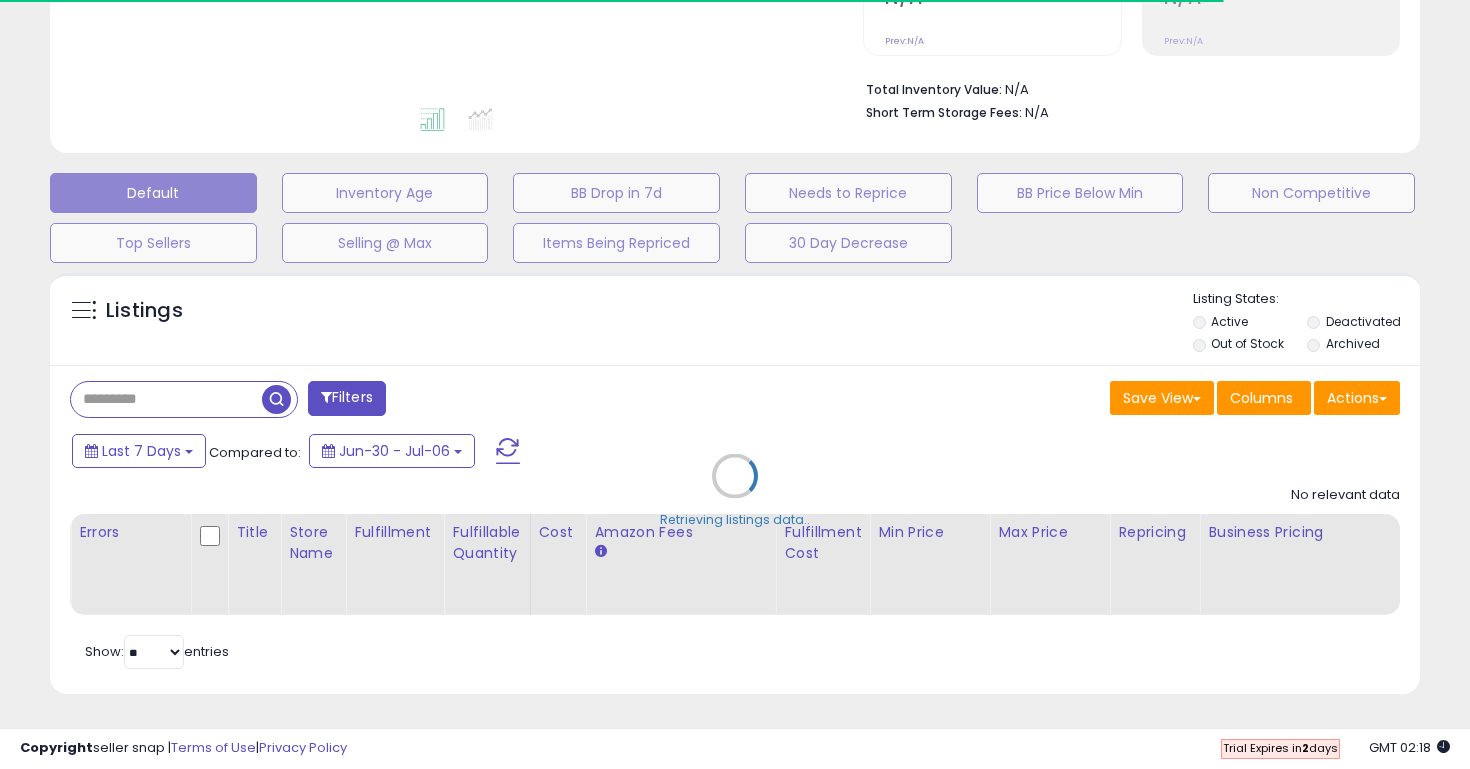 type on "*******" 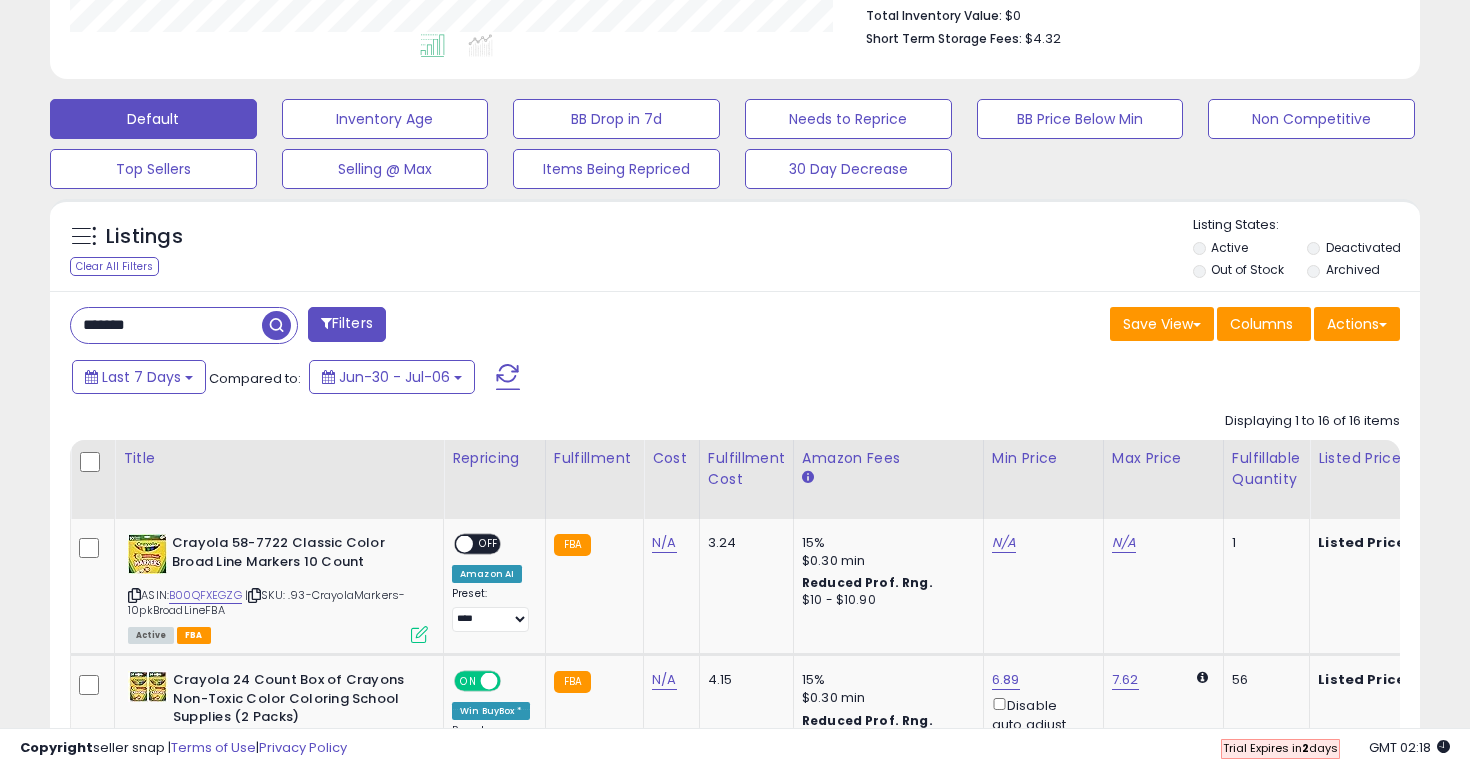 scroll, scrollTop: 626, scrollLeft: 0, axis: vertical 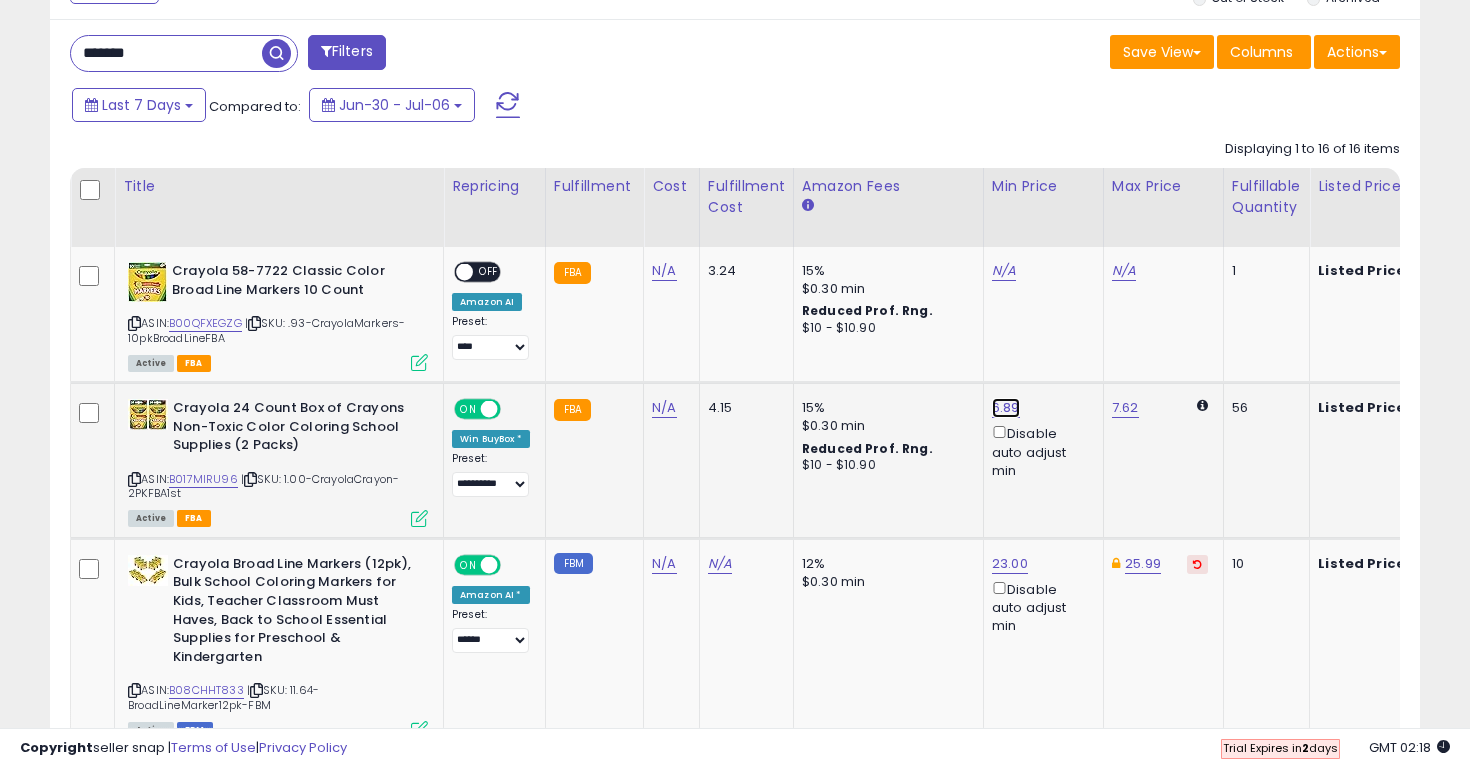 click on "6.89" at bounding box center [1004, 271] 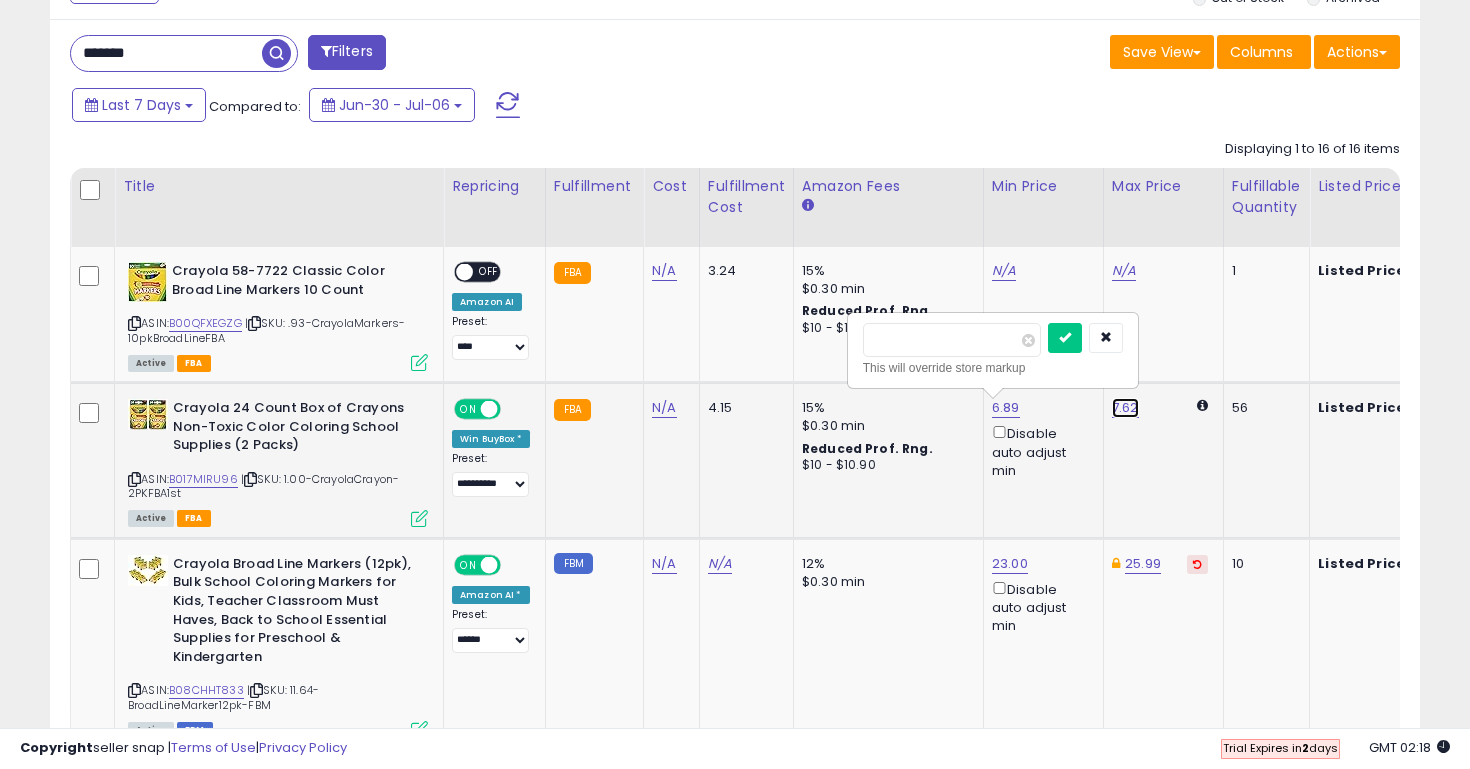 click on "7.62" at bounding box center (1124, 271) 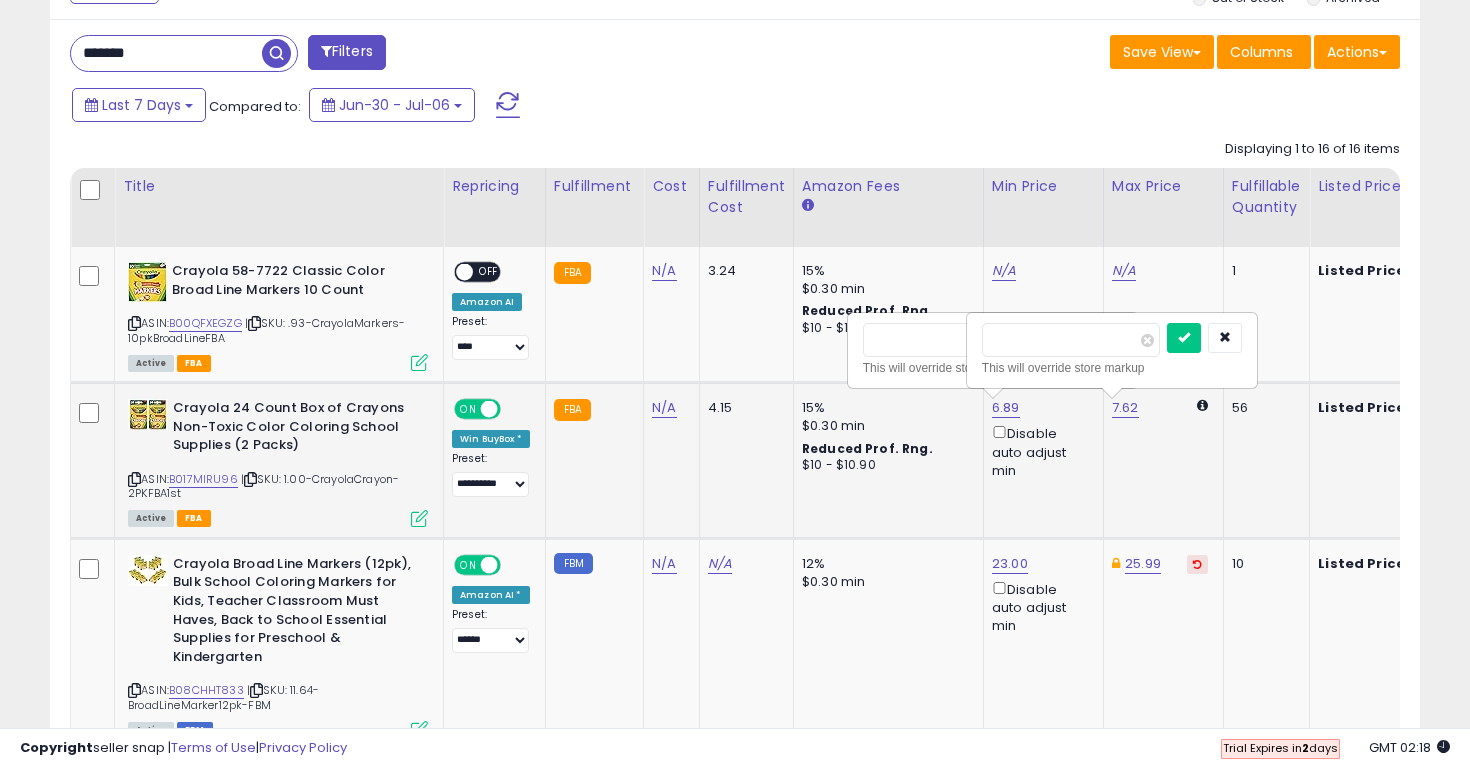 click on "****" at bounding box center [1071, 340] 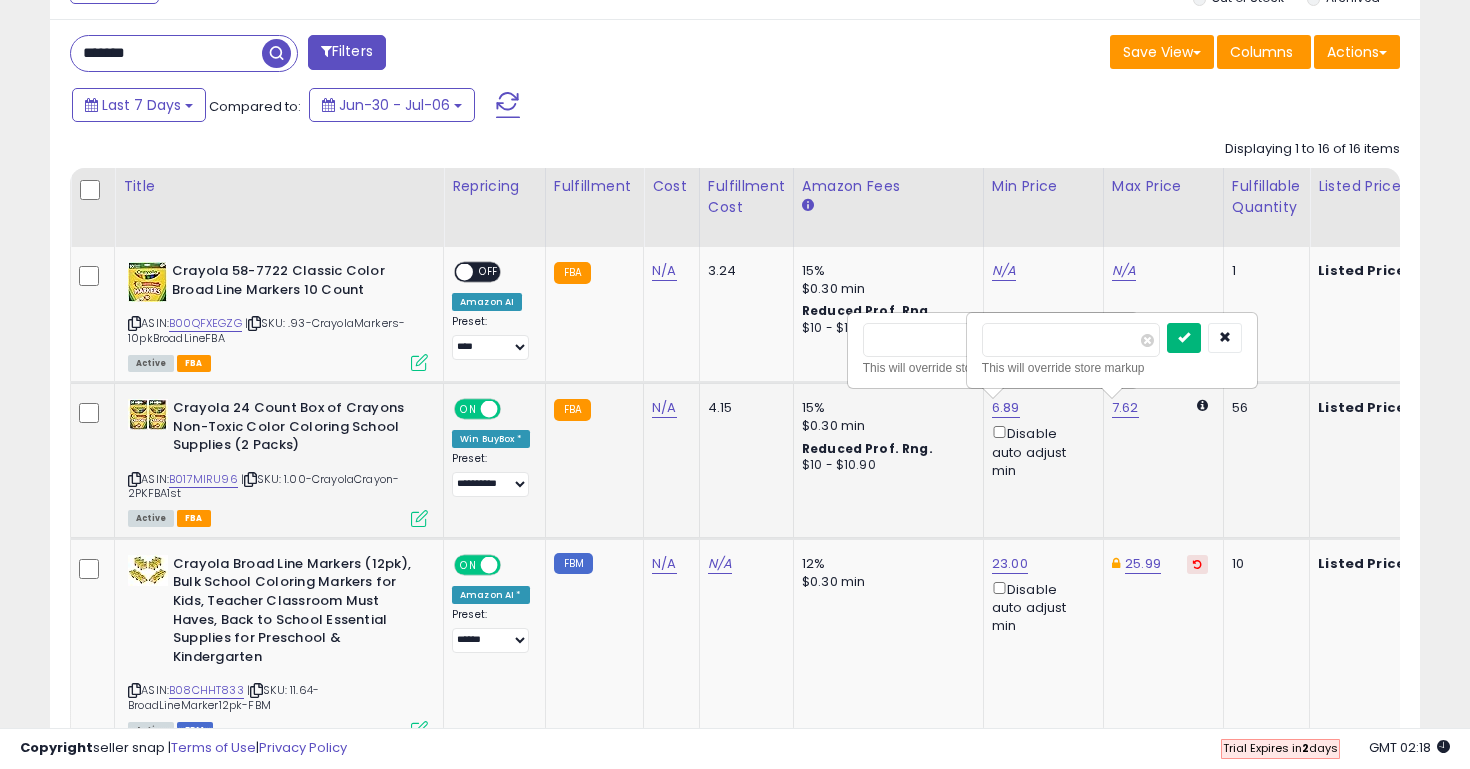 type on "****" 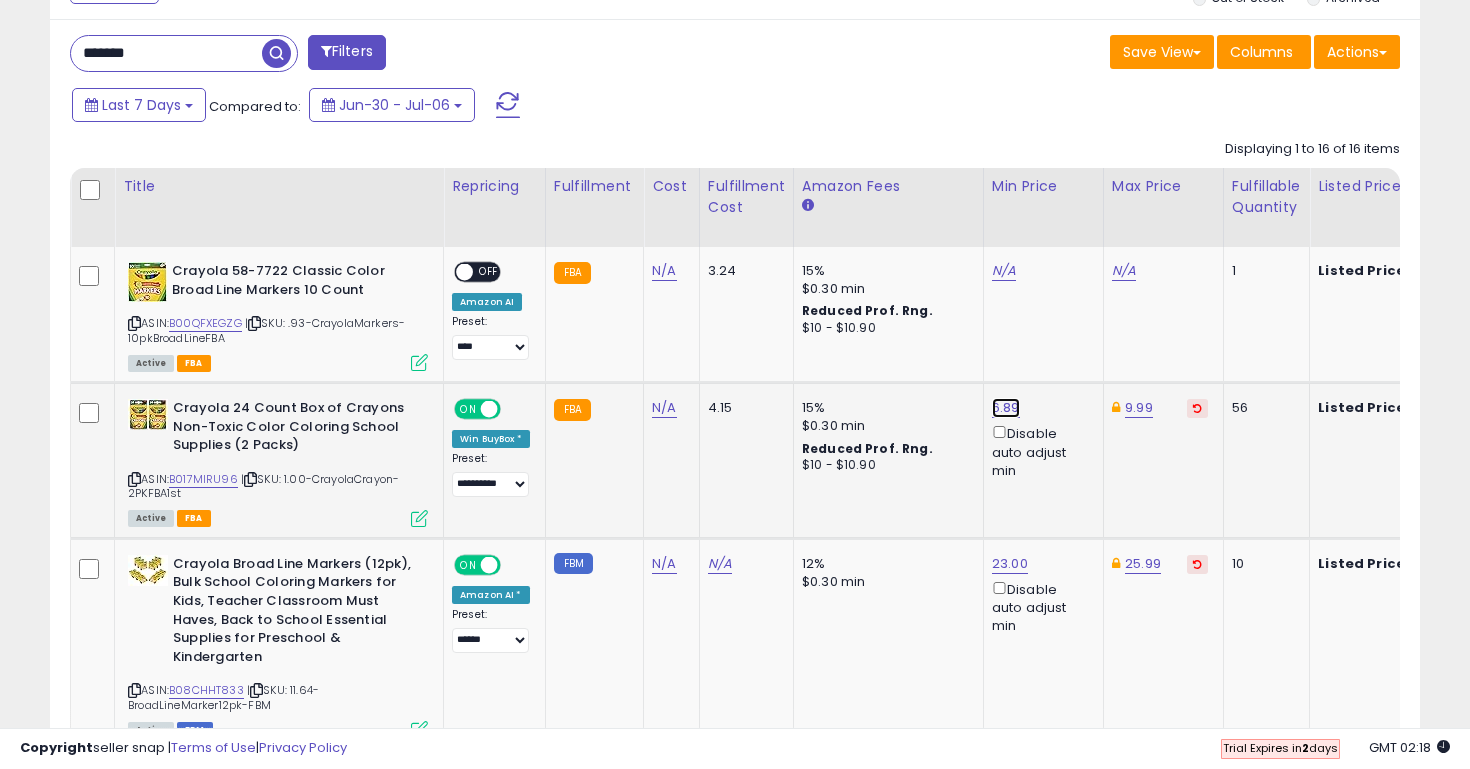 click on "6.89" at bounding box center (1004, 271) 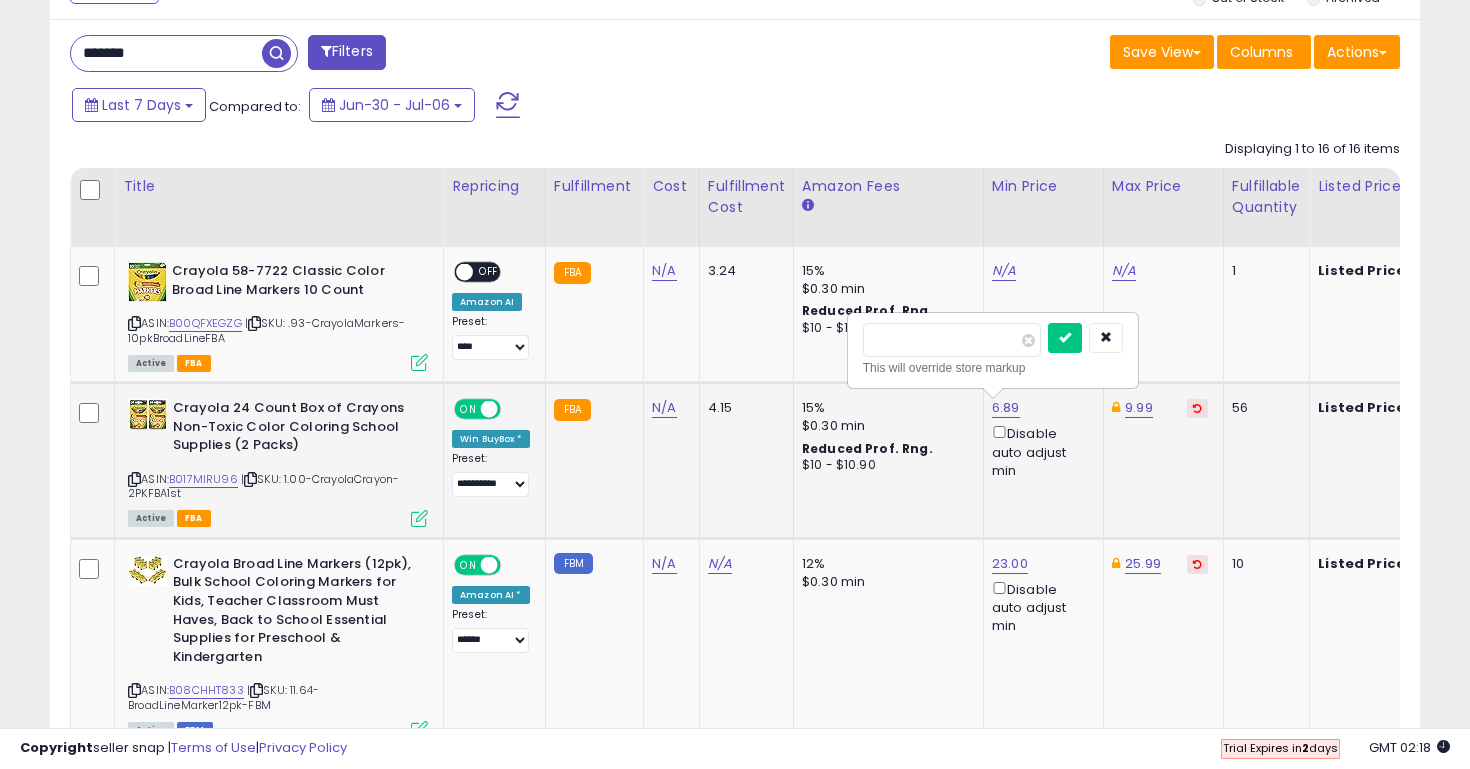 click on "****" at bounding box center (952, 340) 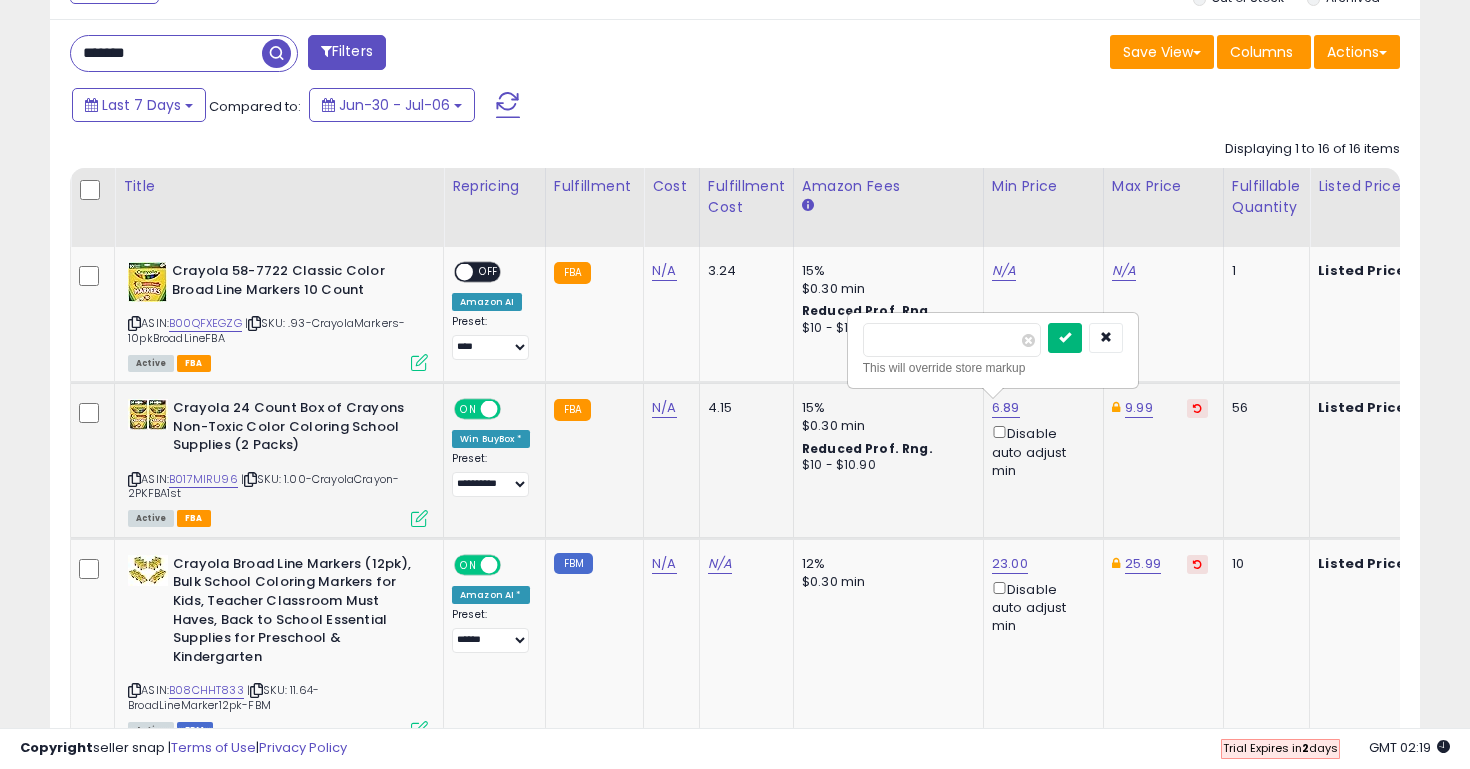 type on "****" 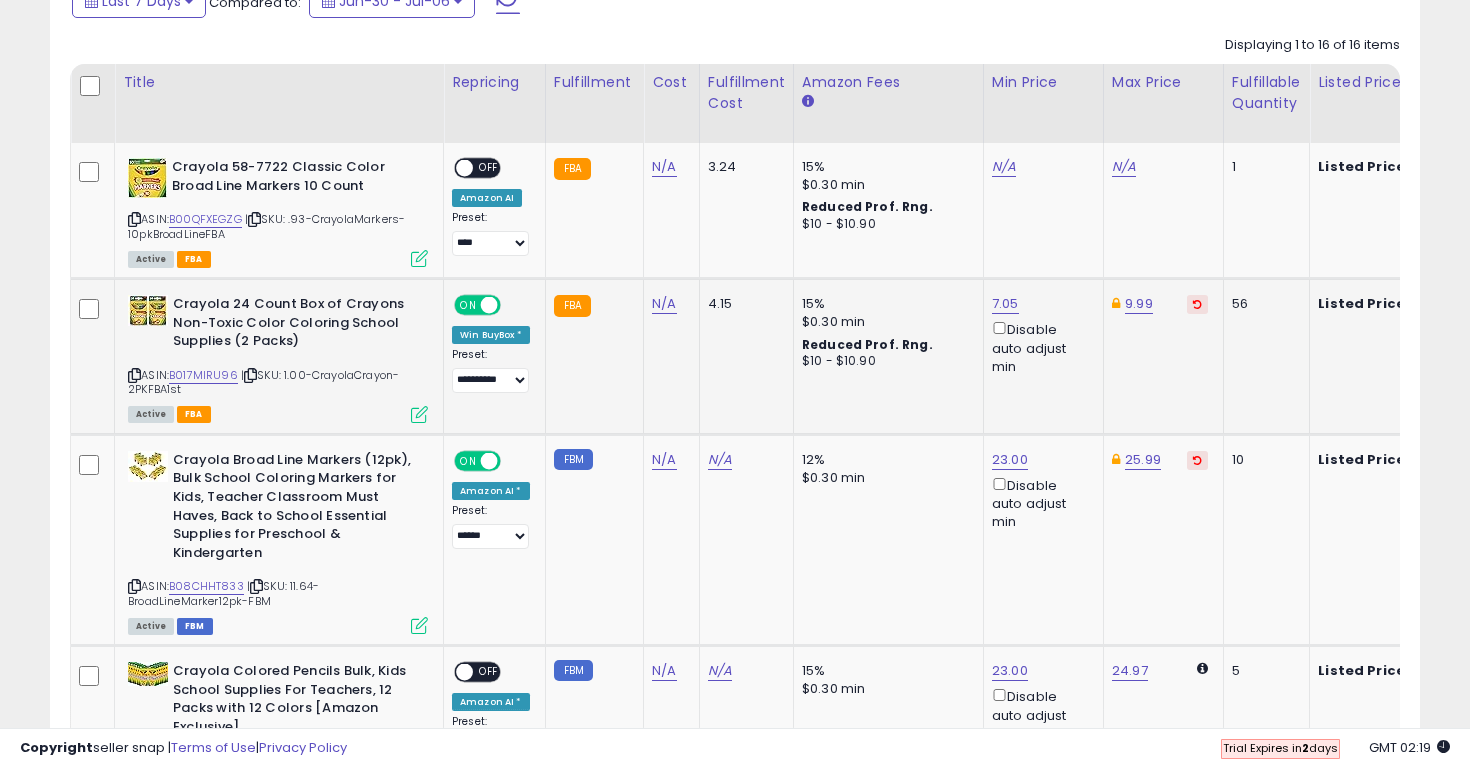 scroll, scrollTop: 942, scrollLeft: 0, axis: vertical 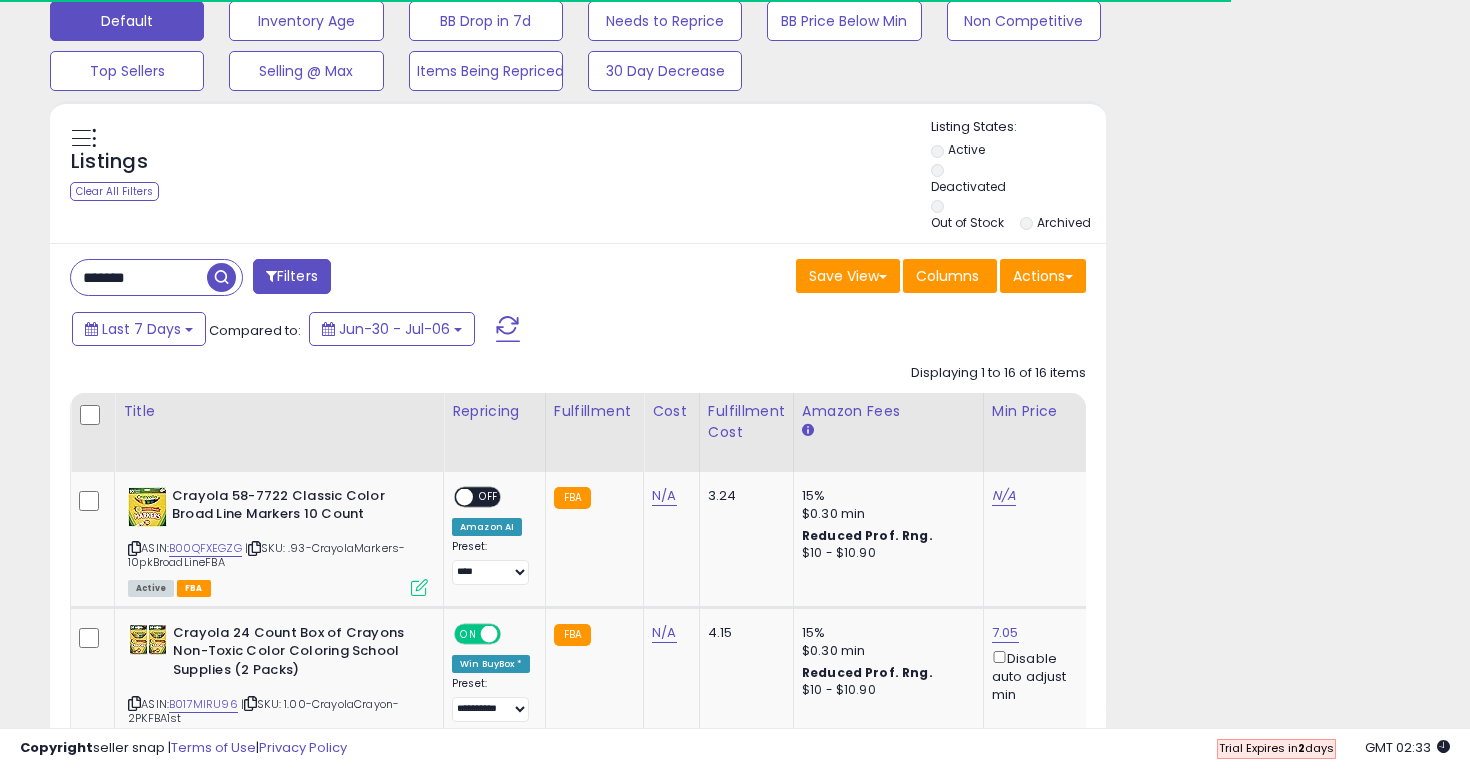 click at bounding box center (314, 3164) 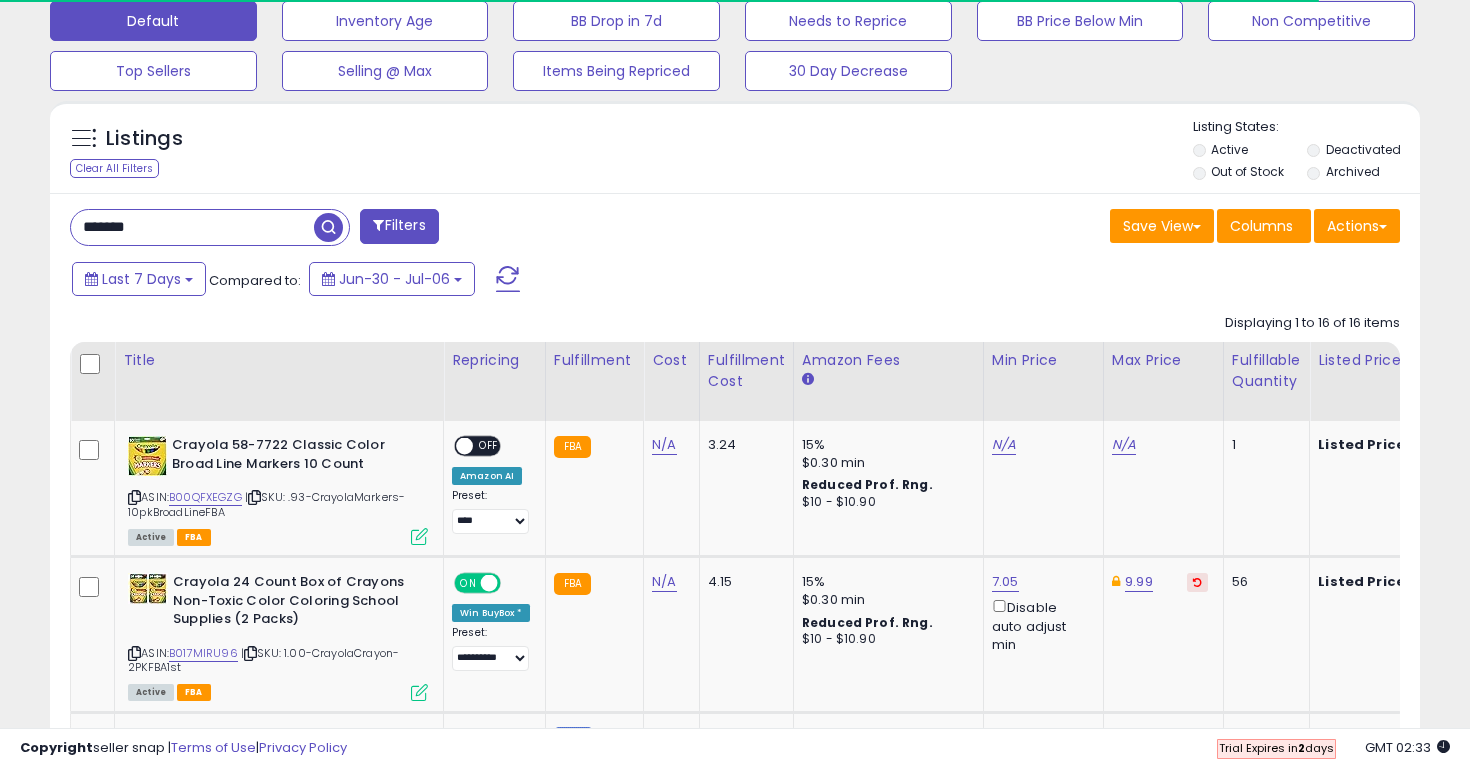 click on "*******" at bounding box center (192, 227) 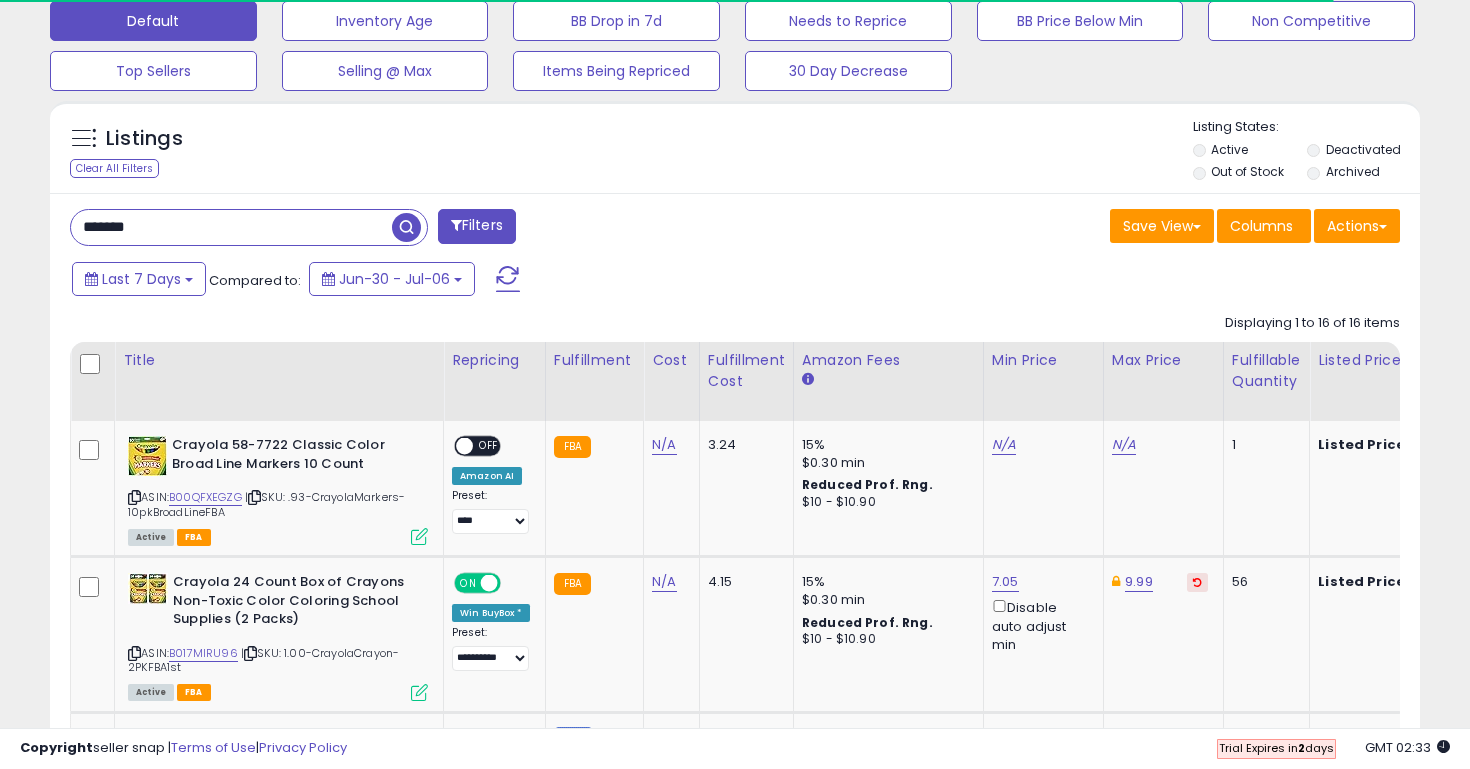 click on "*******" at bounding box center (231, 227) 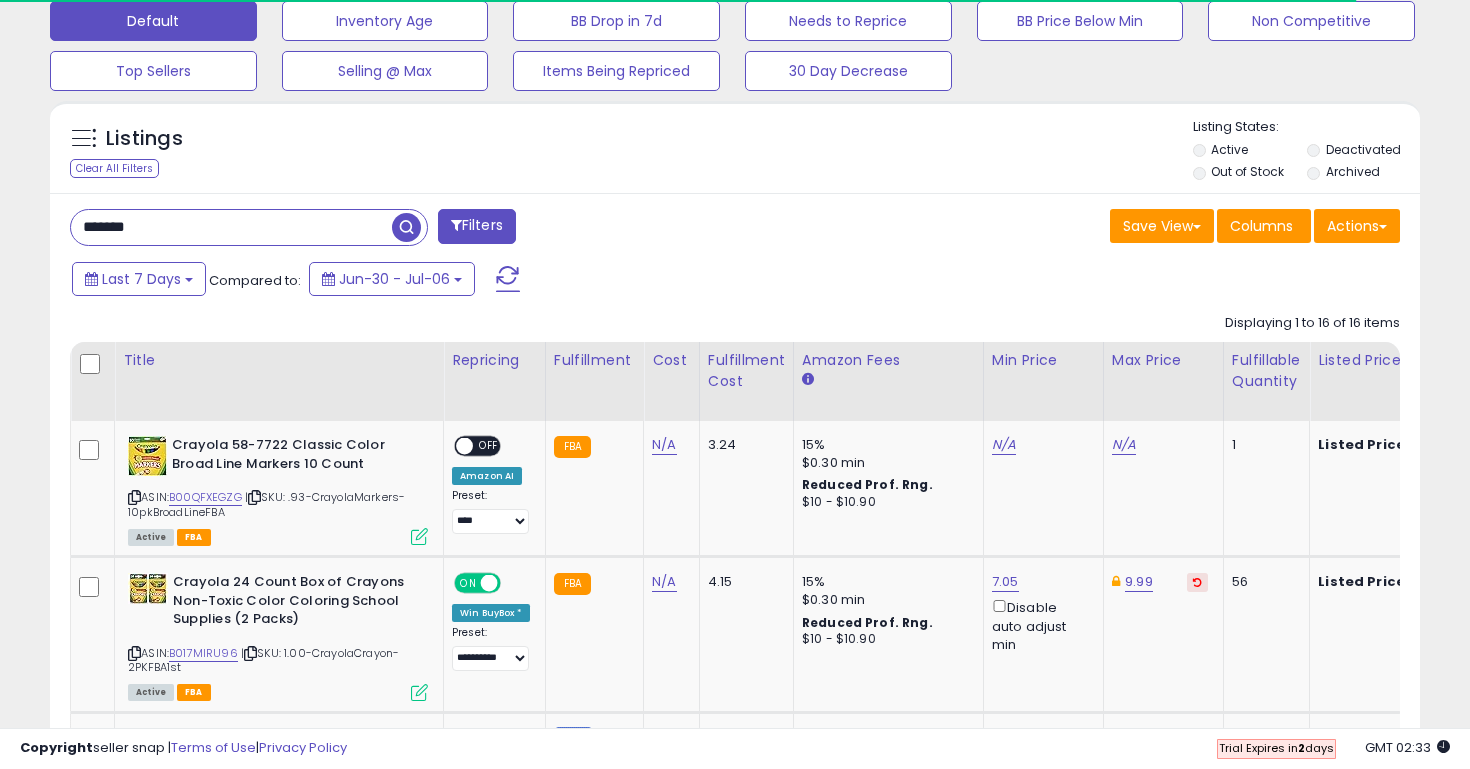 type on "*" 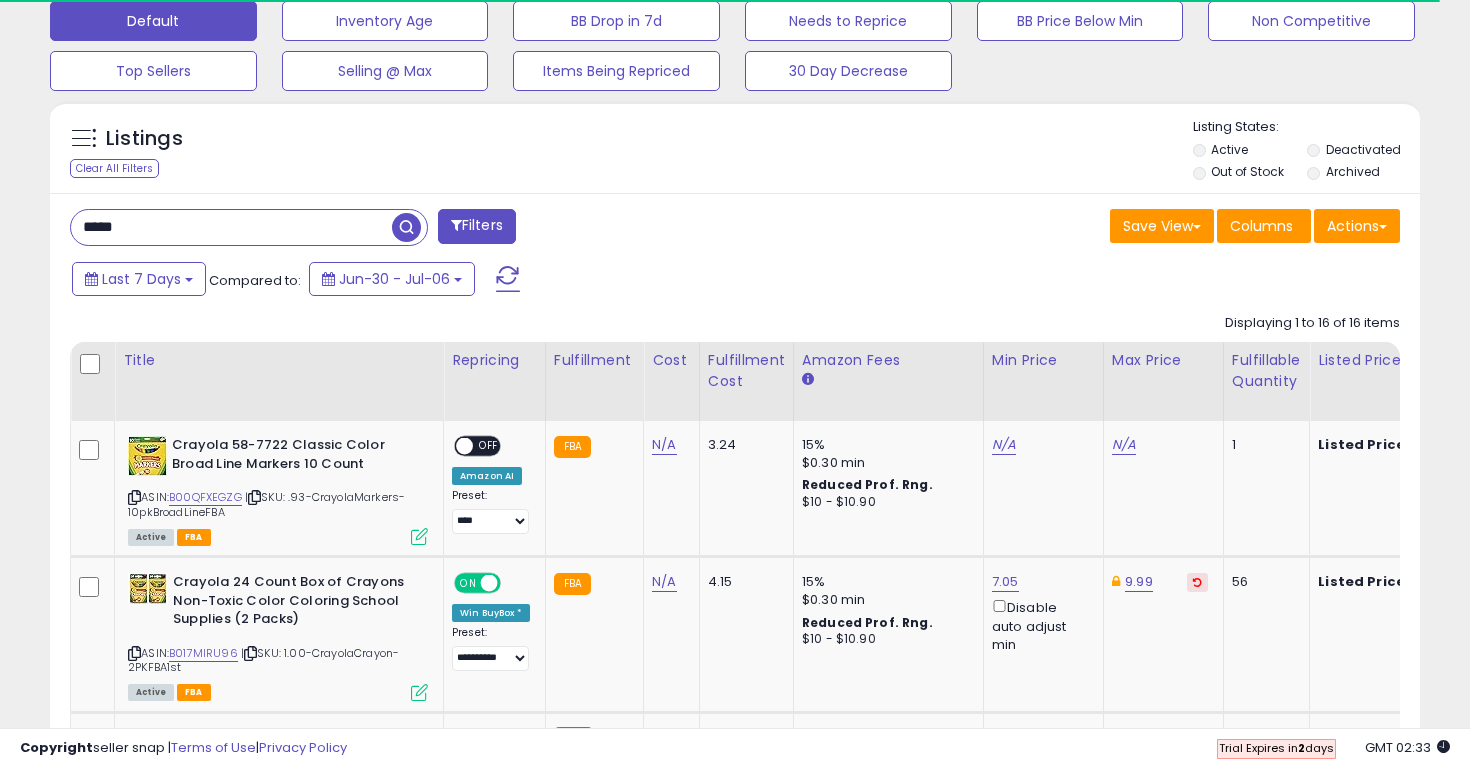 click on "****" at bounding box center [231, 227] 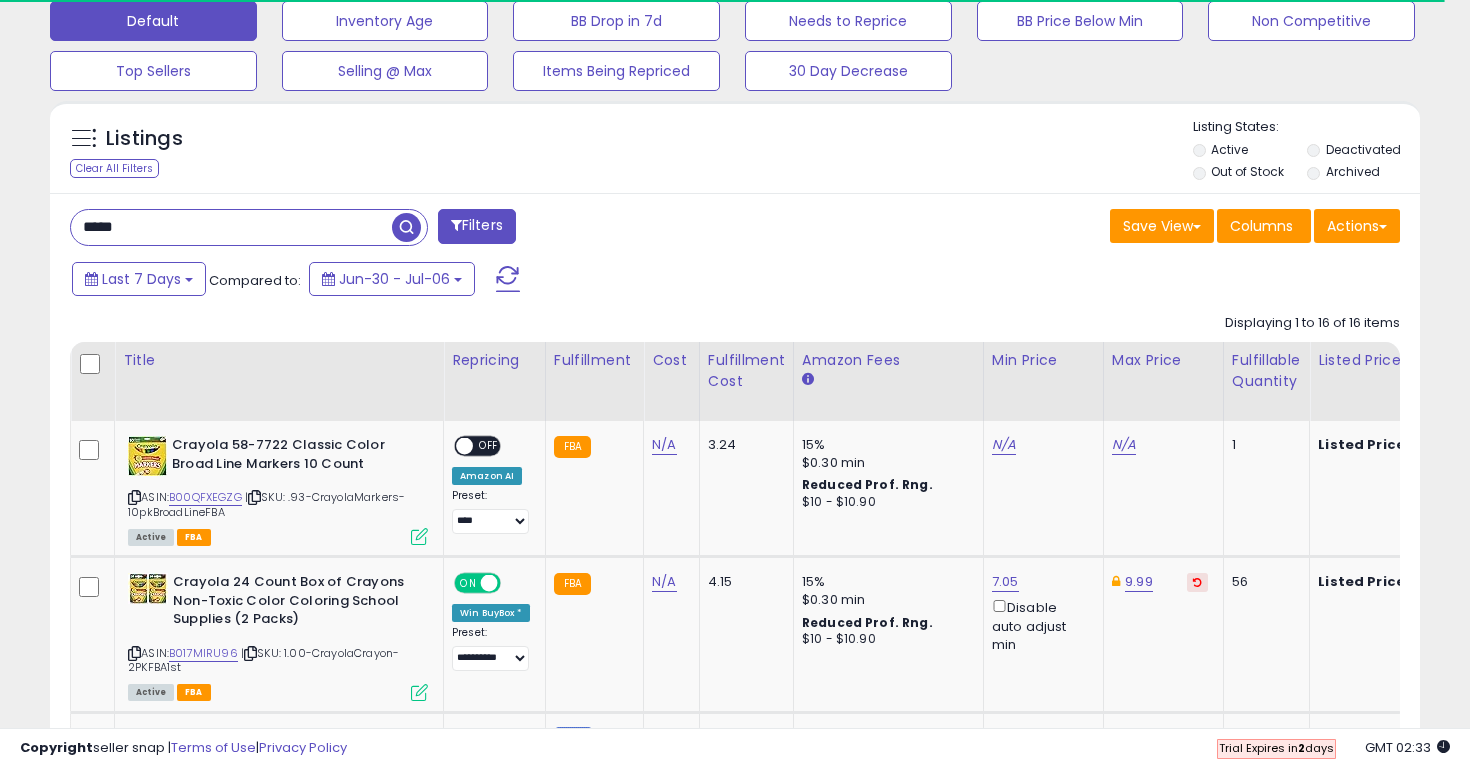 type on "****" 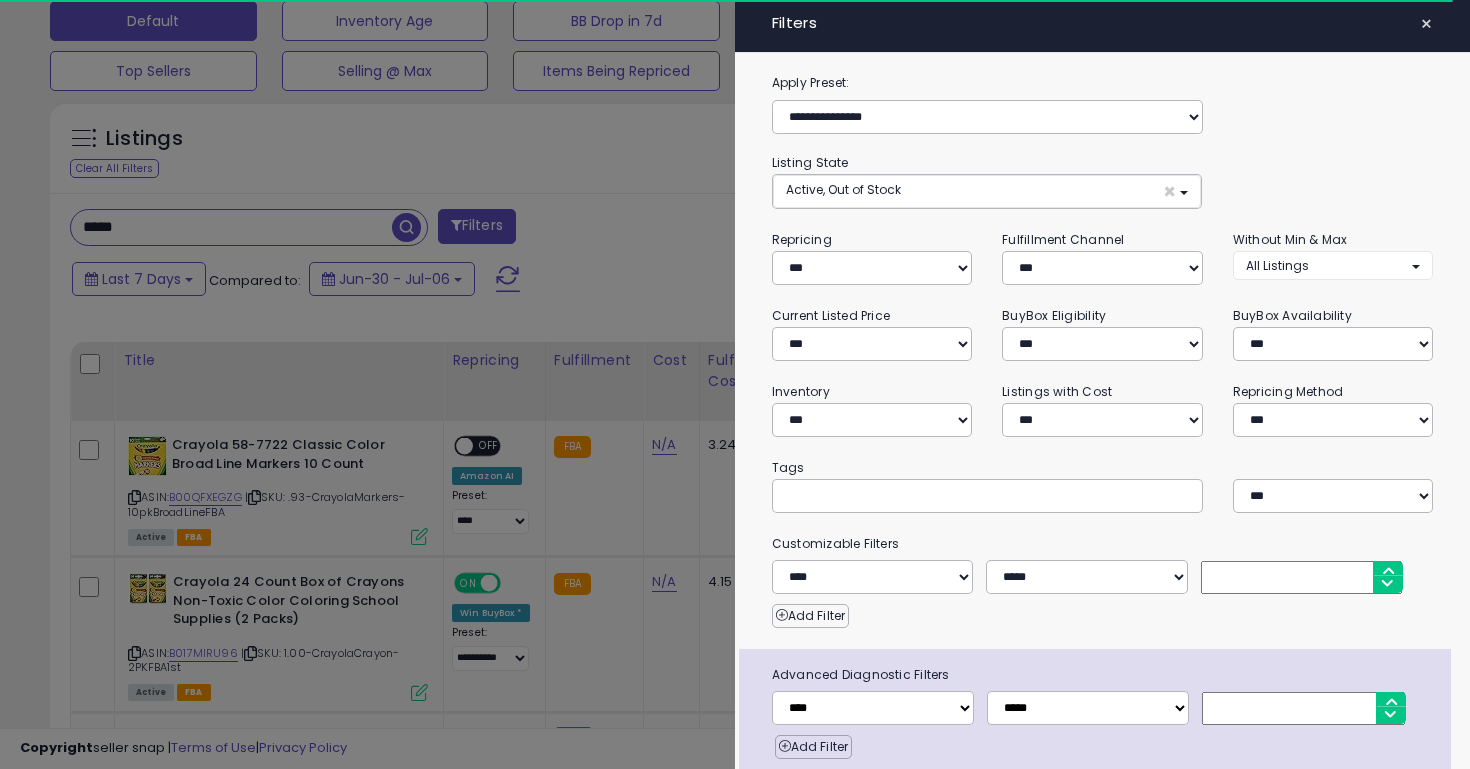 click on "Fulfillment Channel
***
***
***
***" at bounding box center [1102, 257] 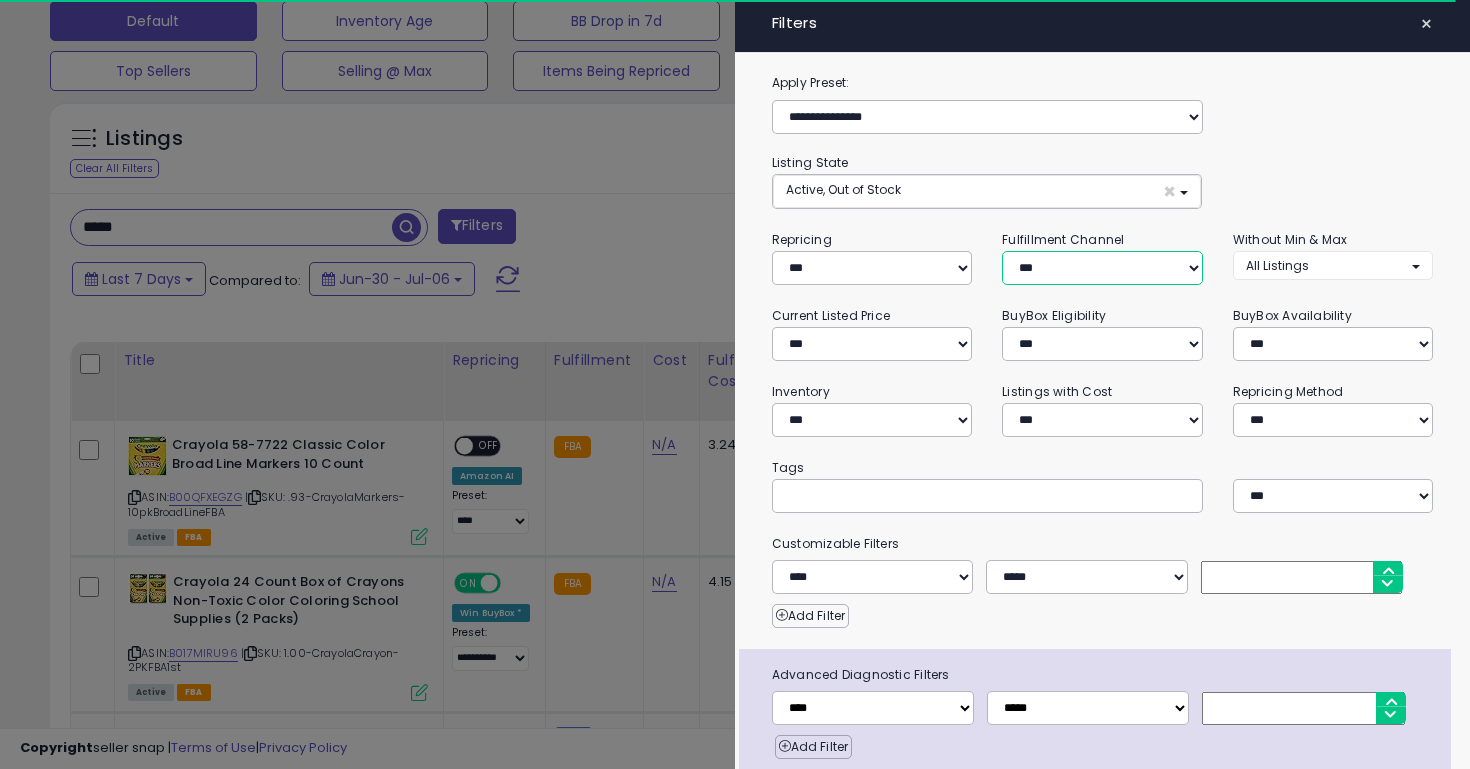 click on "***
***
***
***" at bounding box center (1102, 268) 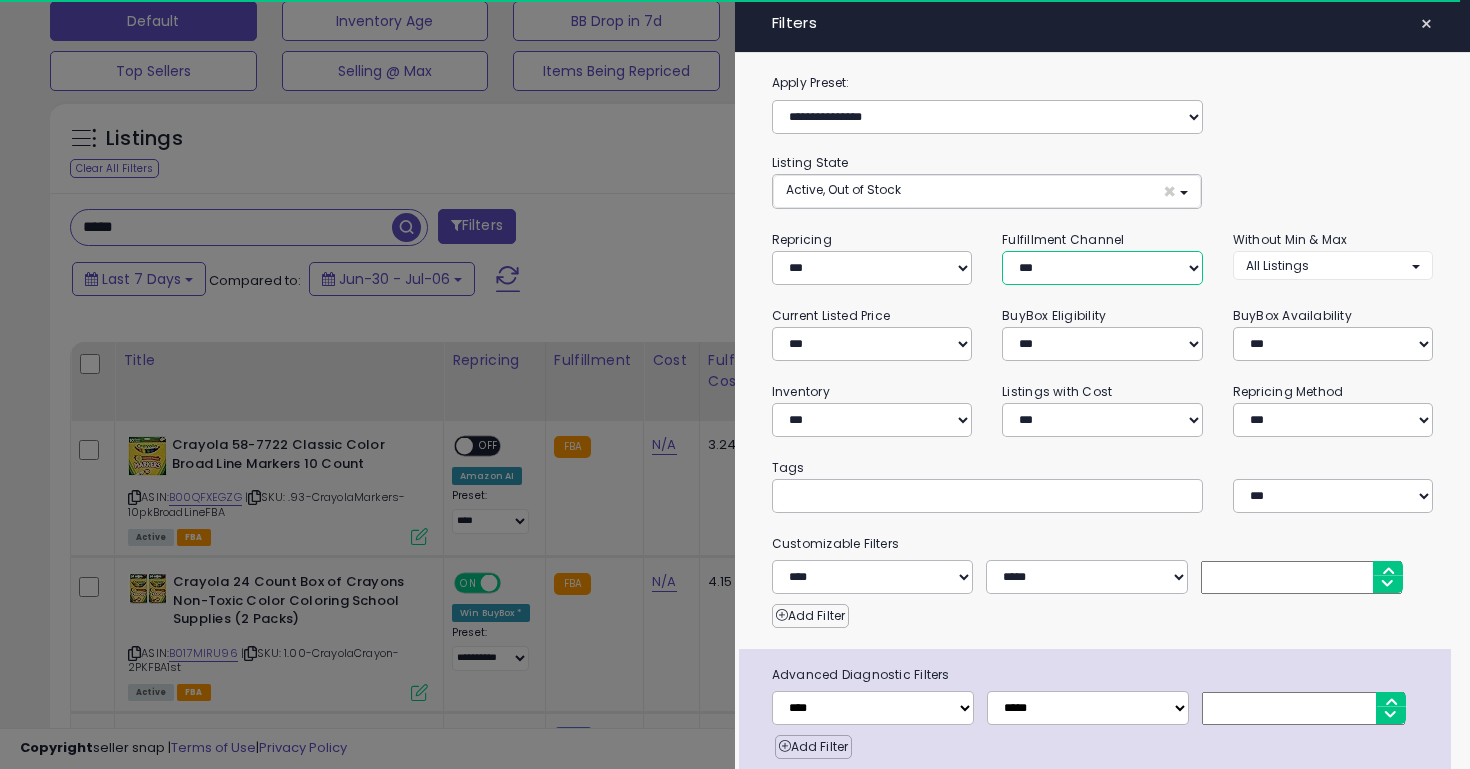 select on "***" 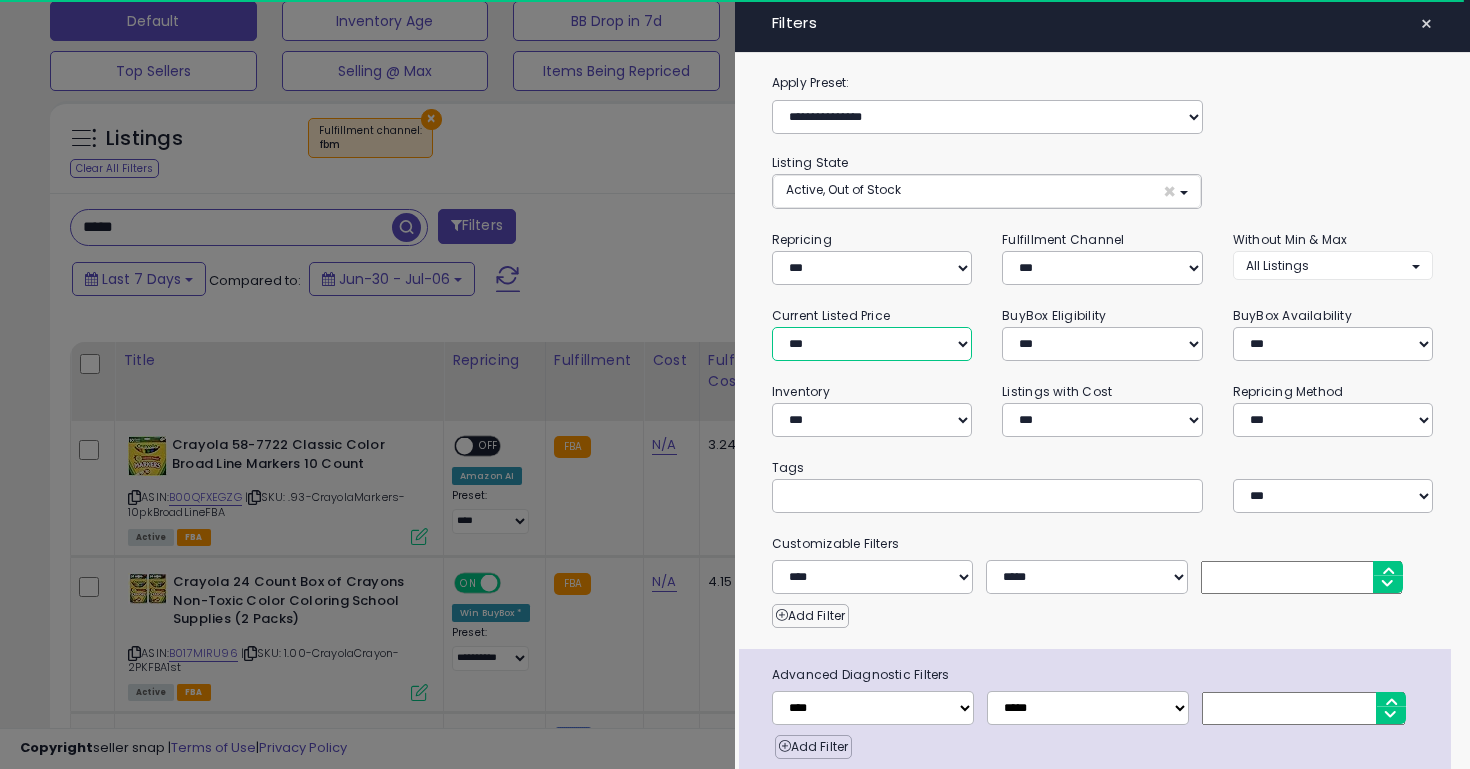 click on "**********" at bounding box center (872, 344) 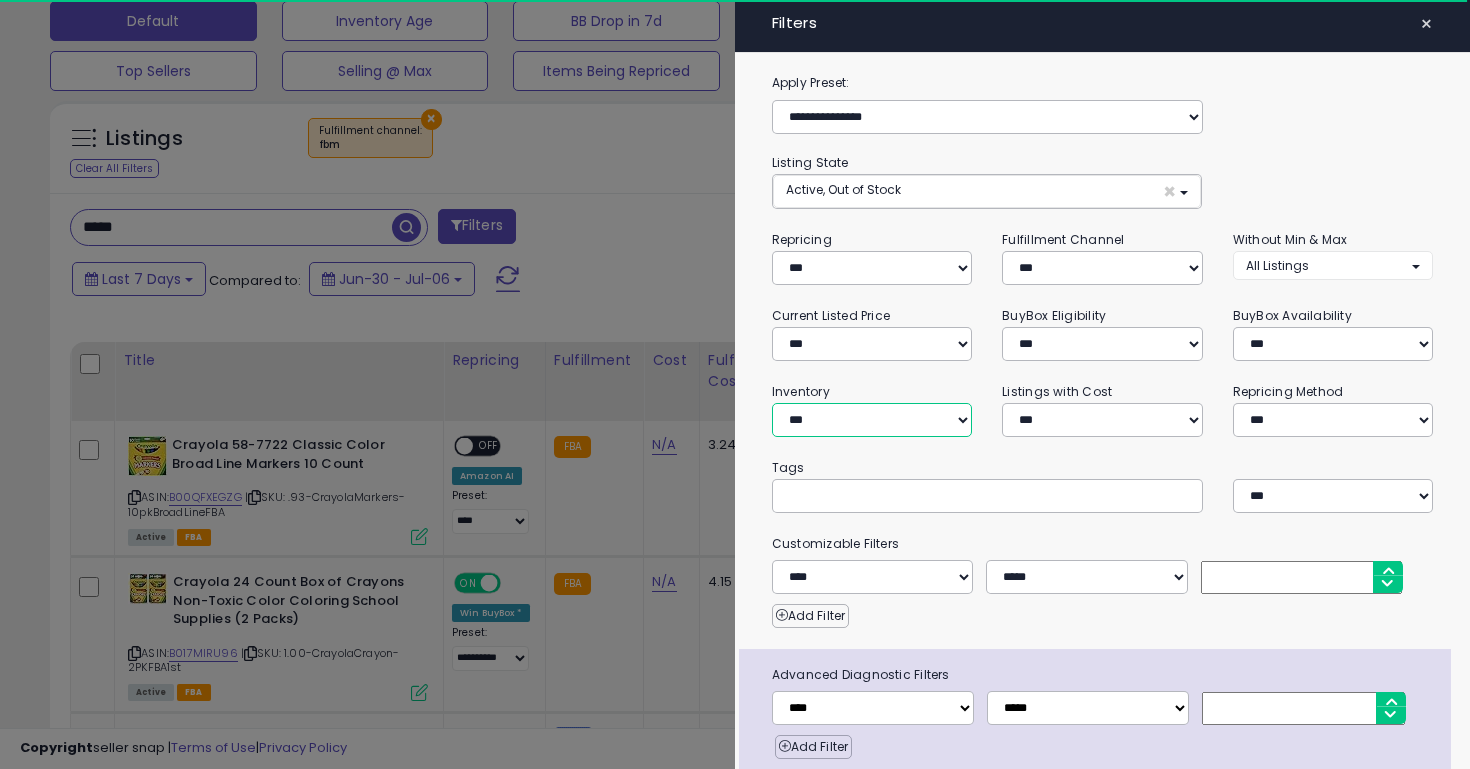 click on "**********" at bounding box center [872, 420] 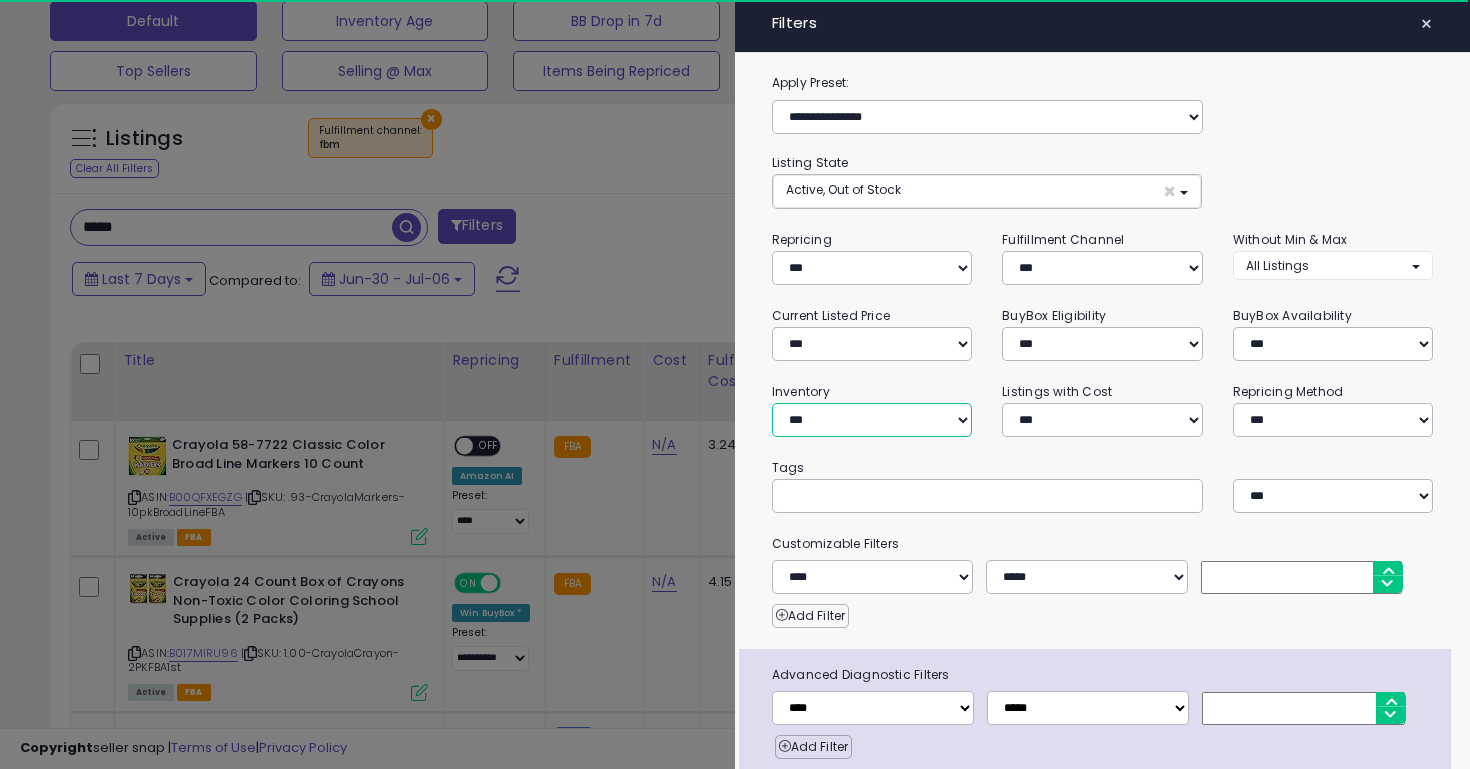 select on "********" 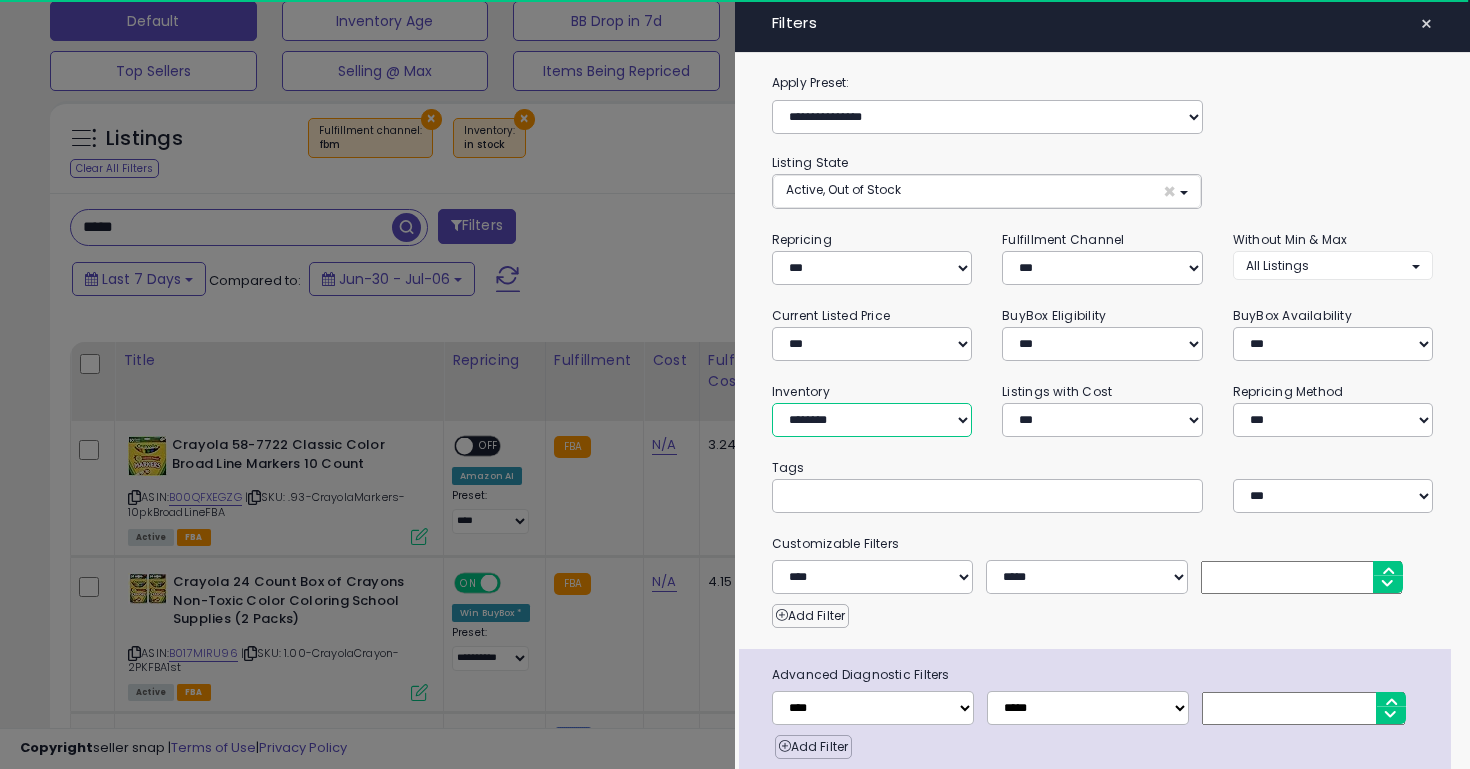 scroll, scrollTop: 79, scrollLeft: 0, axis: vertical 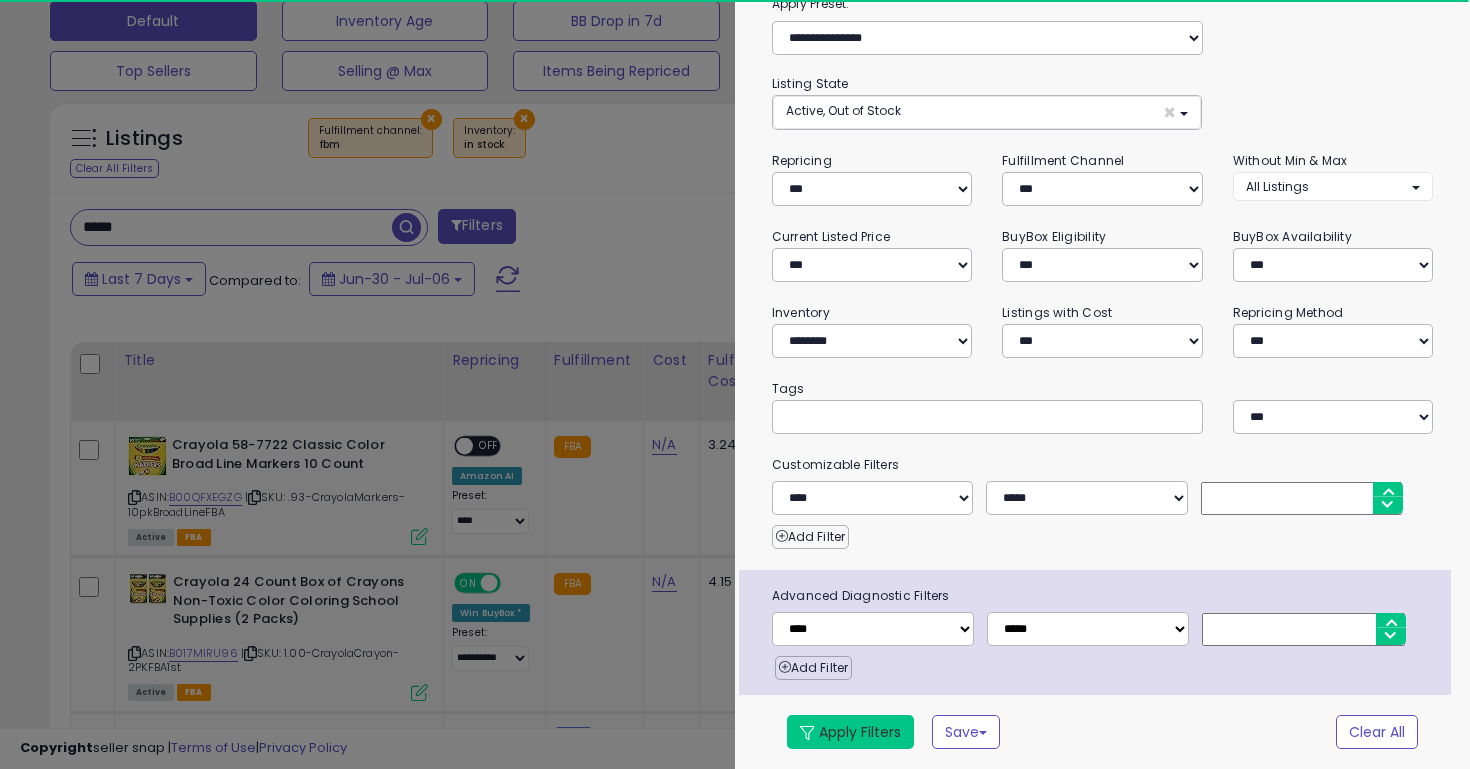 click on "Apply Filters" at bounding box center (850, 732) 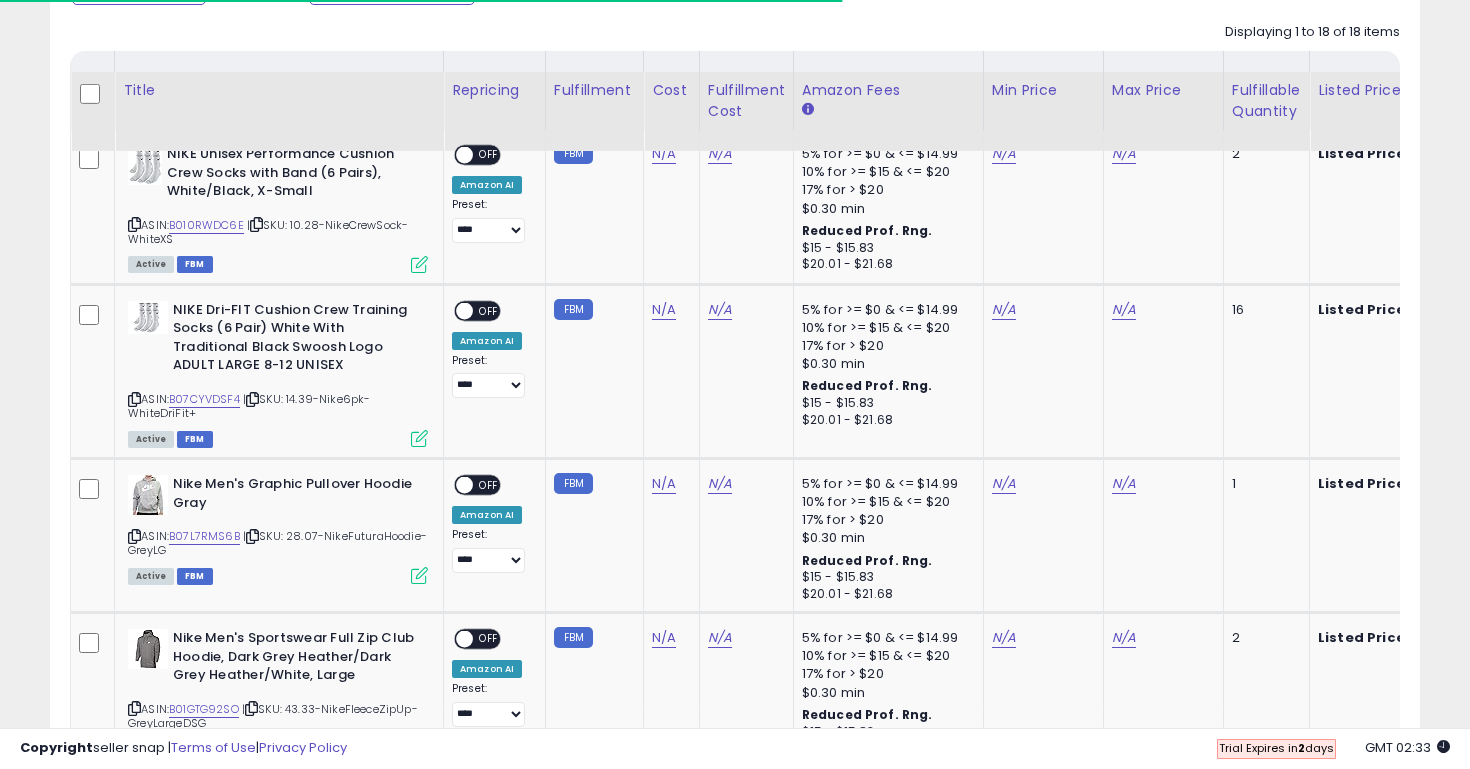 scroll, scrollTop: 1013, scrollLeft: 0, axis: vertical 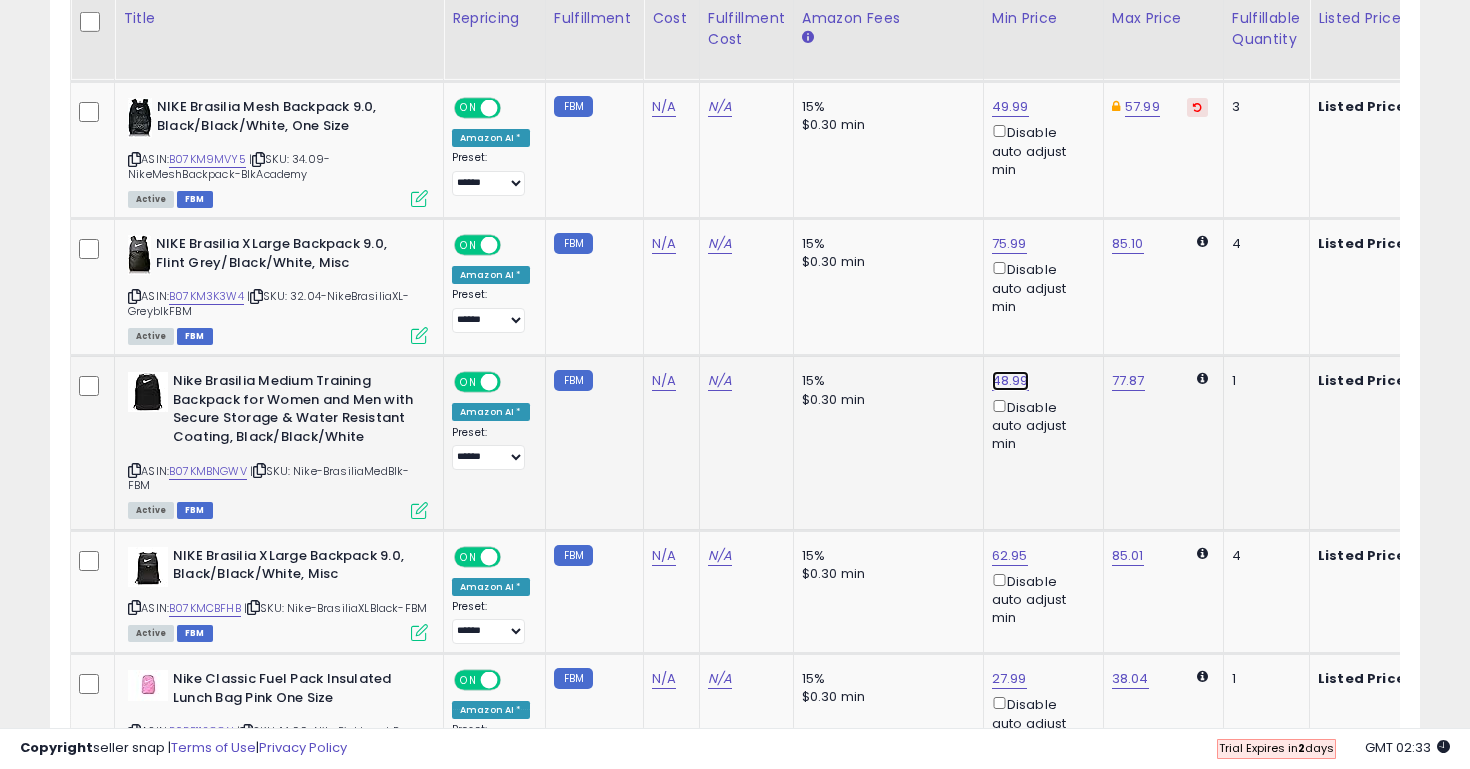 click on "48.99" at bounding box center [1004, -1773] 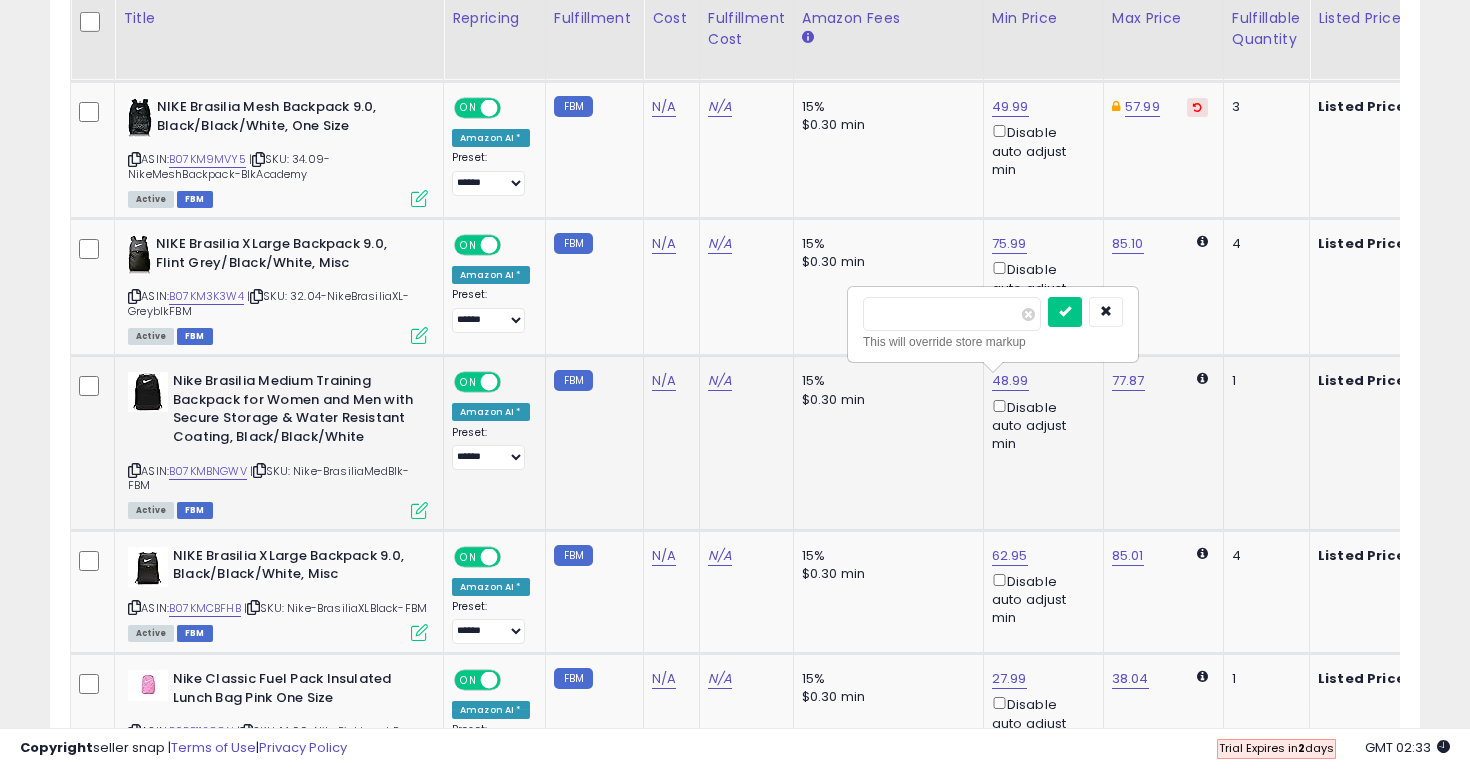 click on "*****" at bounding box center [952, 314] 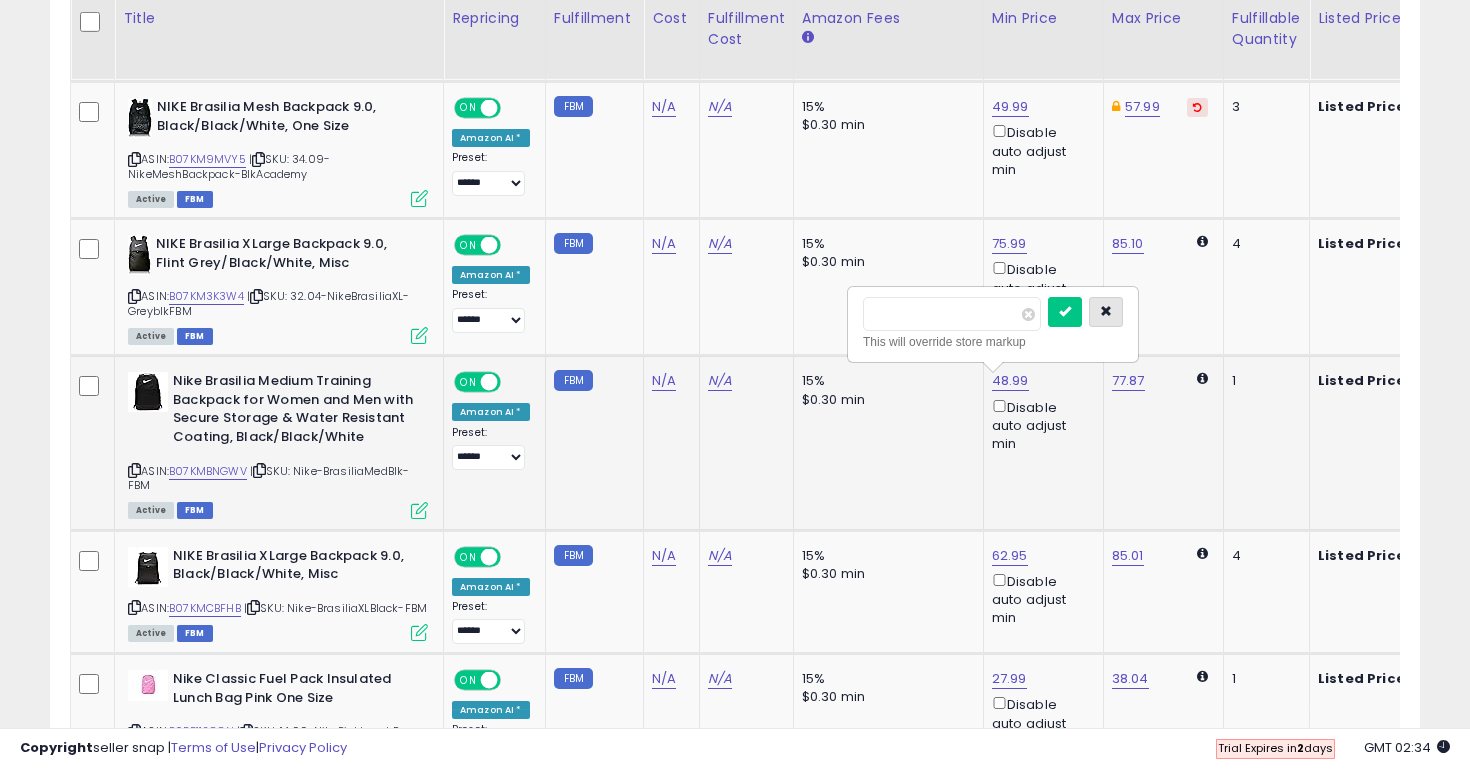 type on "*" 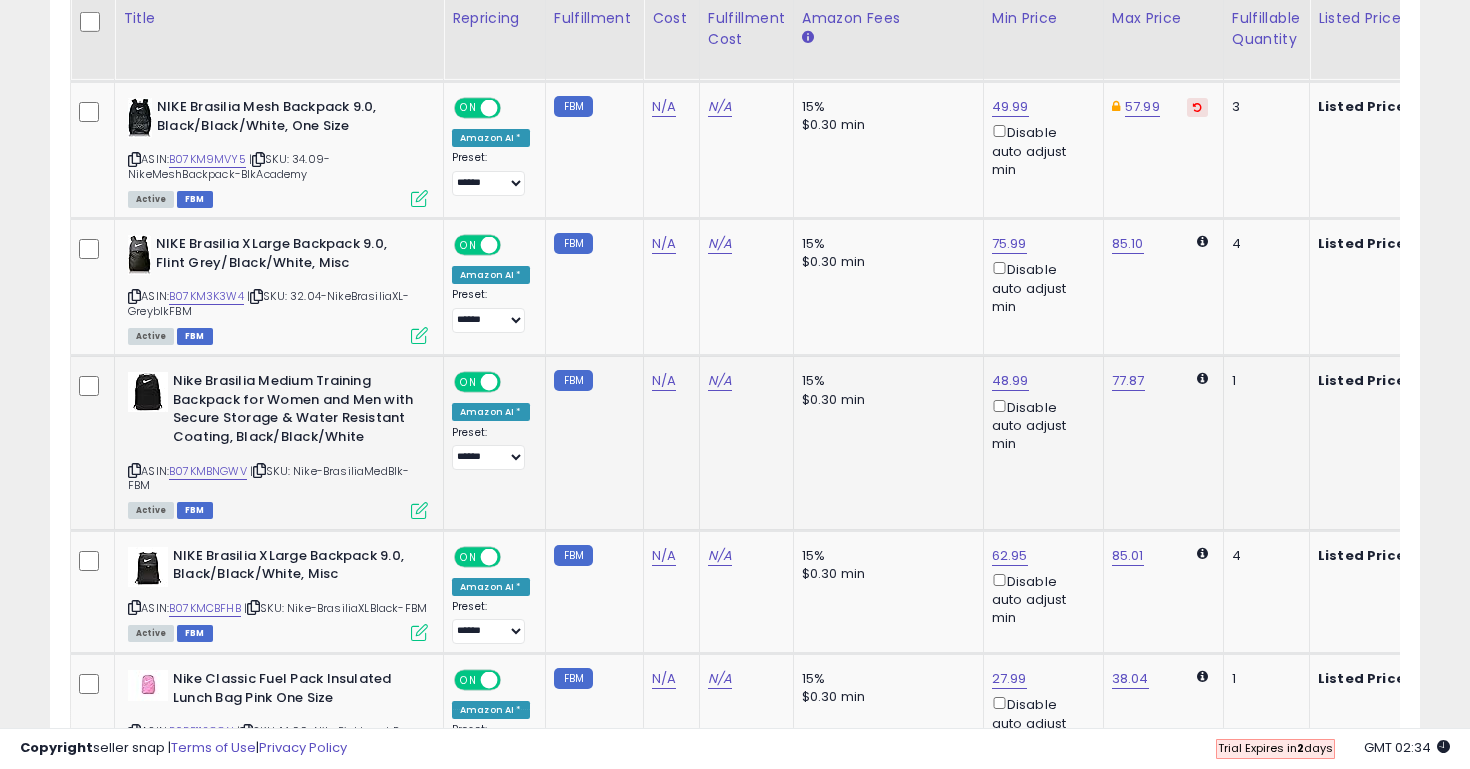 scroll, scrollTop: 0, scrollLeft: 62, axis: horizontal 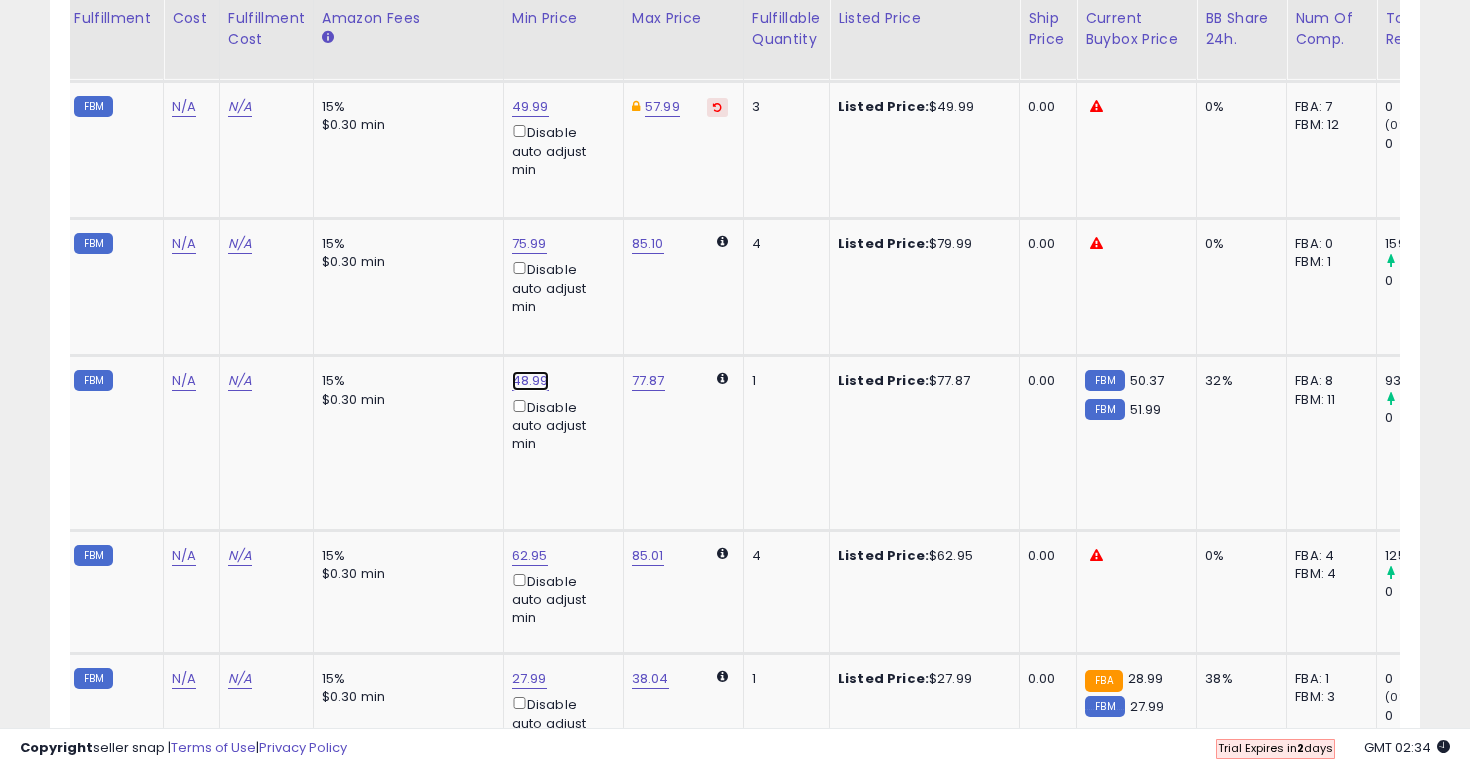 click on "48.99" at bounding box center (524, -1773) 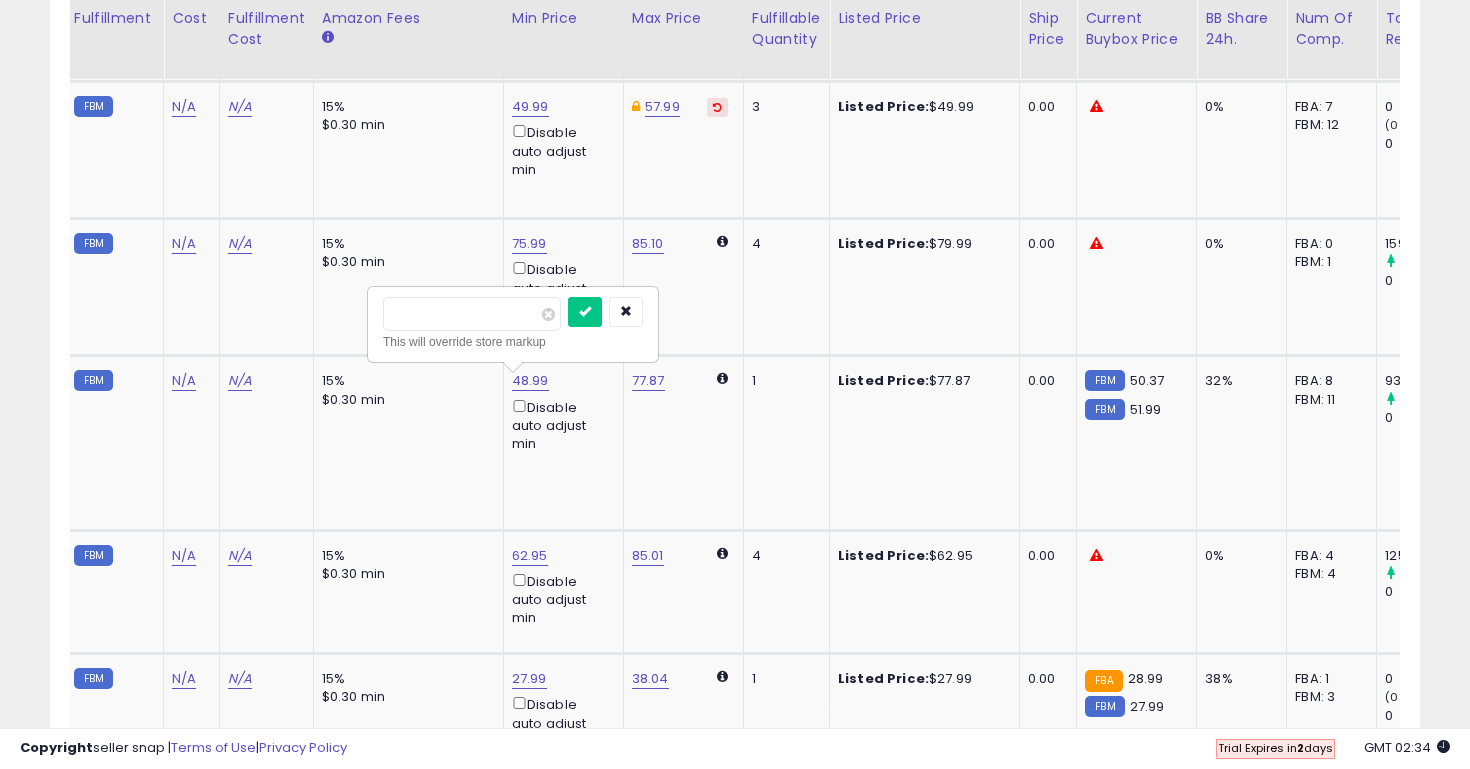 click on "*****" at bounding box center [472, 314] 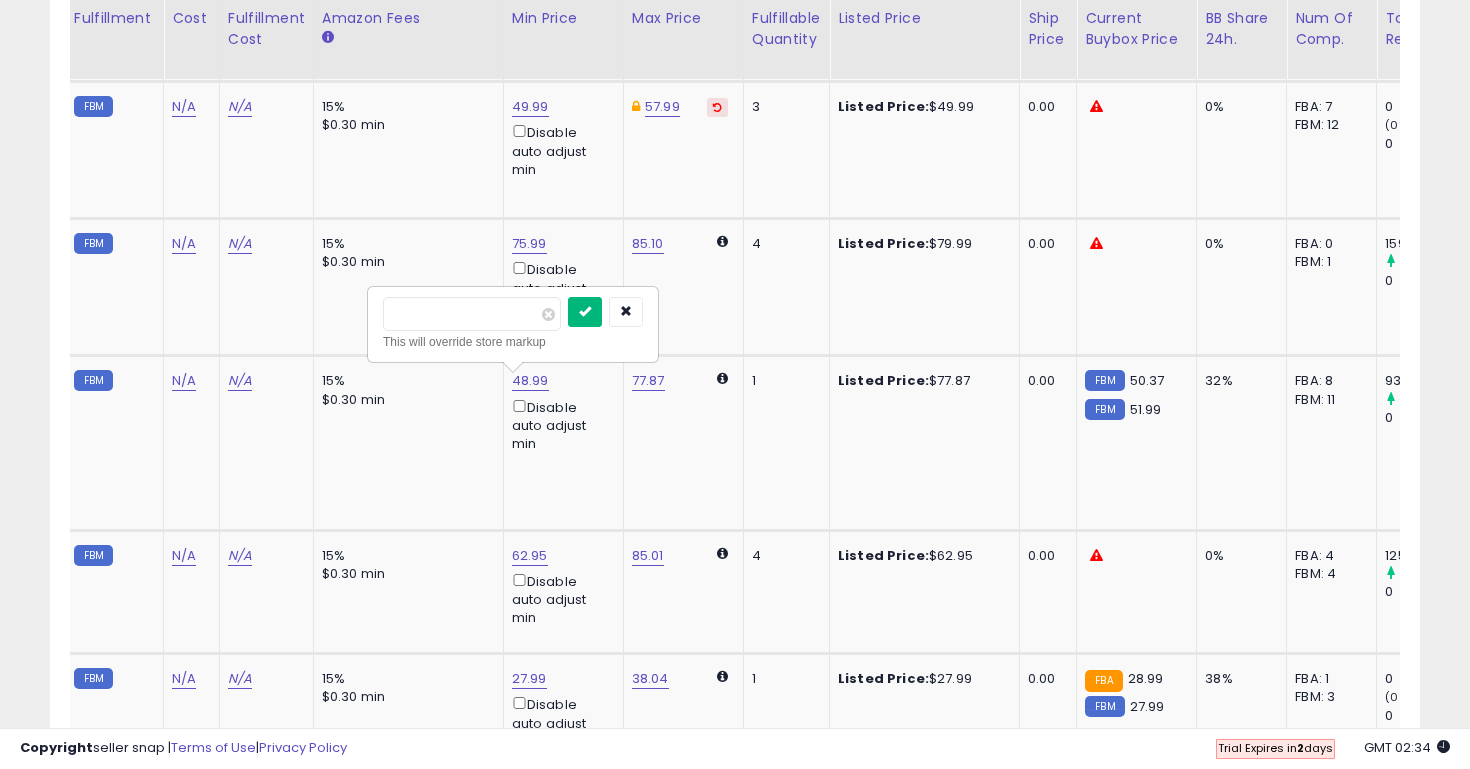 type on "*****" 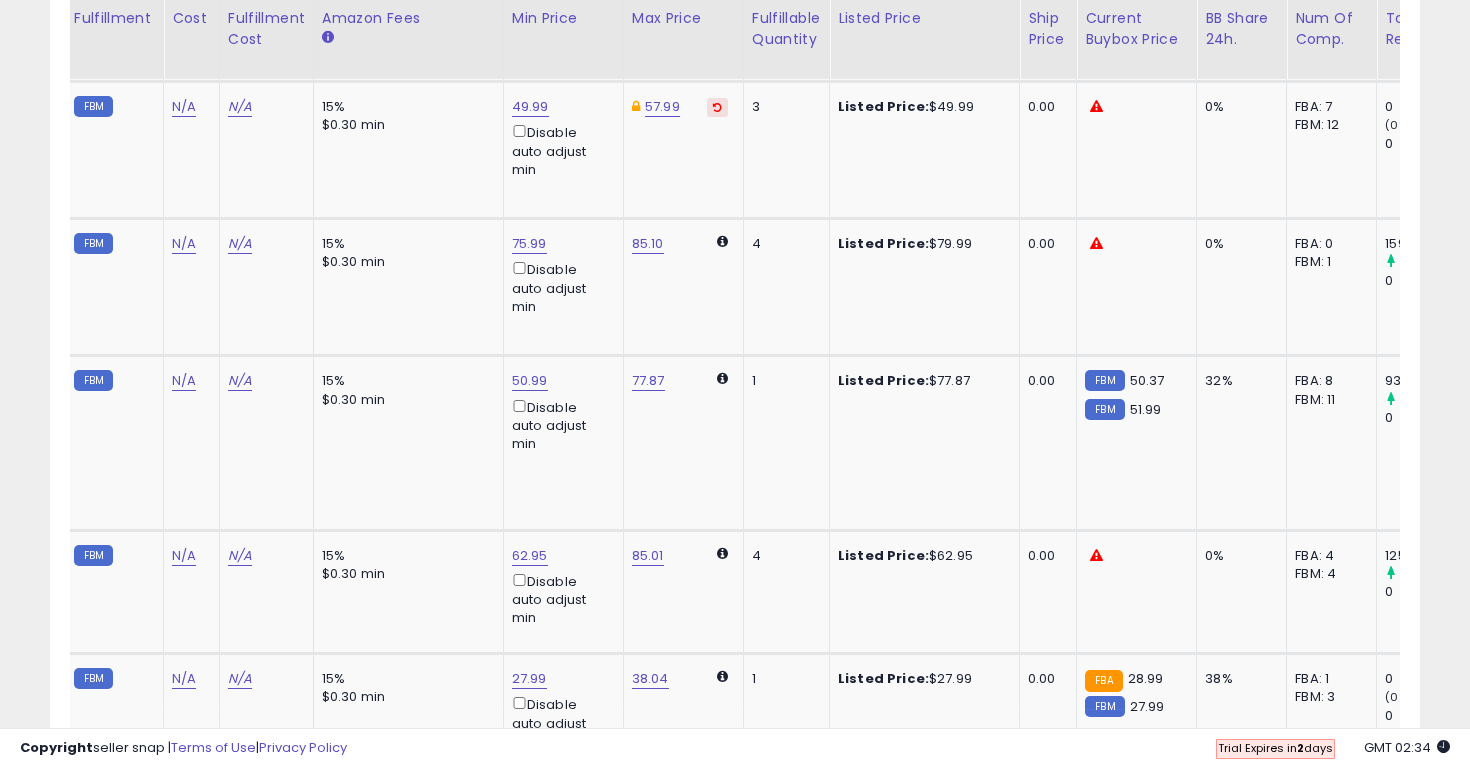 scroll, scrollTop: 0, scrollLeft: 460, axis: horizontal 